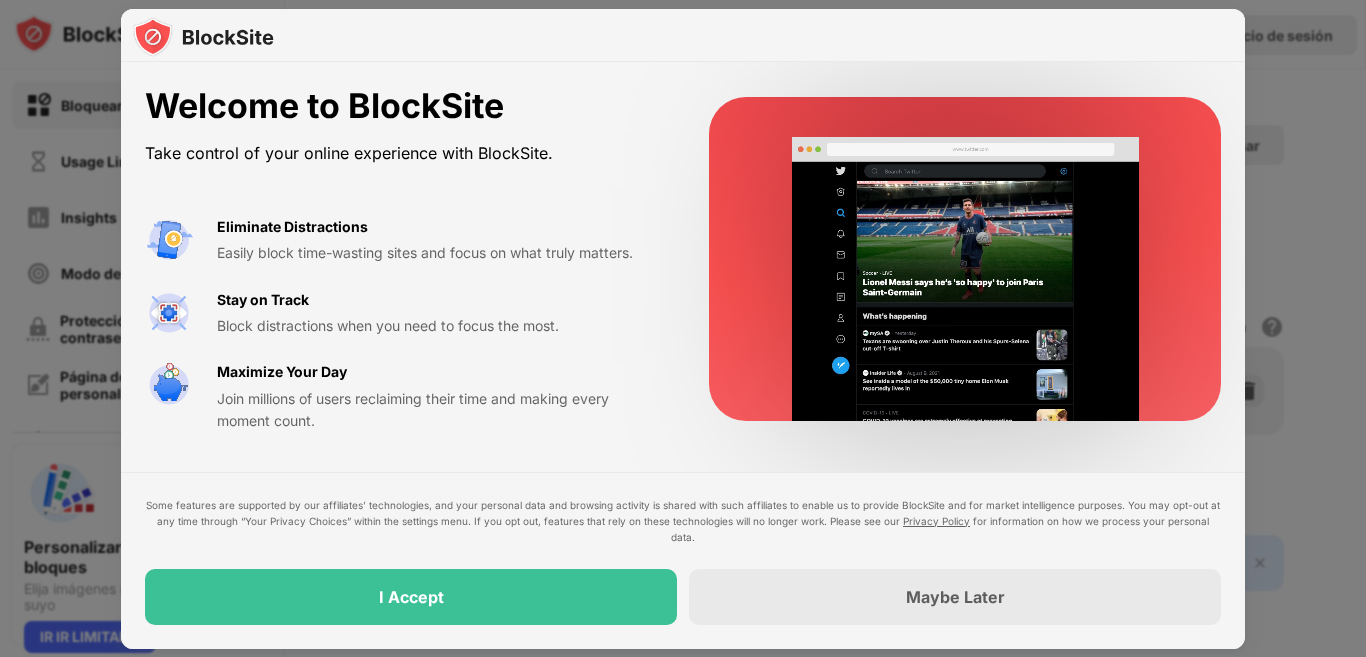 scroll, scrollTop: 0, scrollLeft: 0, axis: both 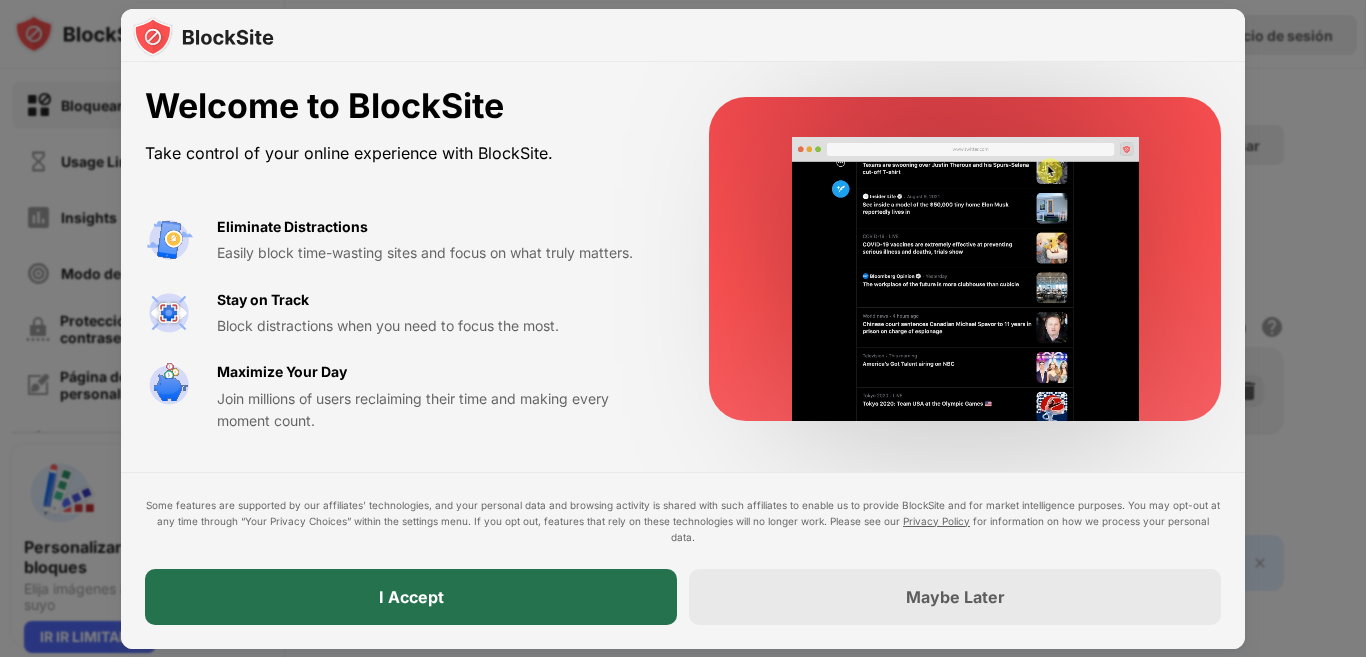 click on "I Accept" at bounding box center [411, 597] 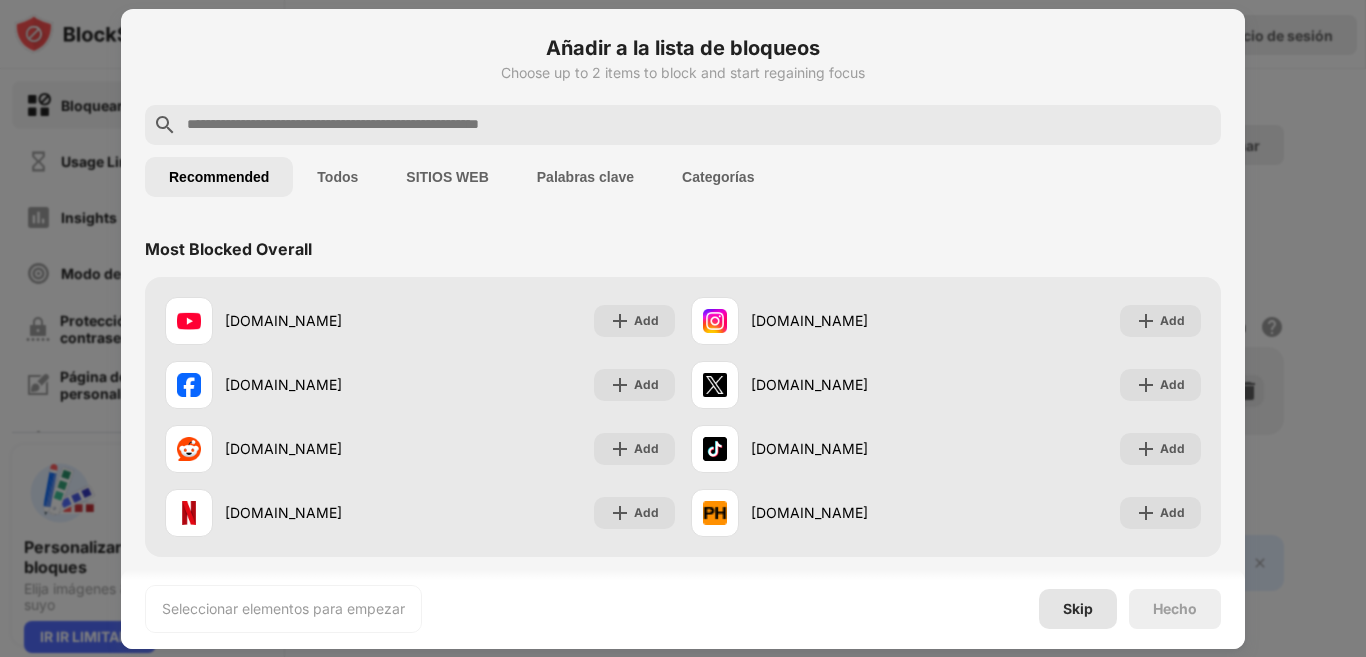 click on "Skip" at bounding box center (1078, 609) 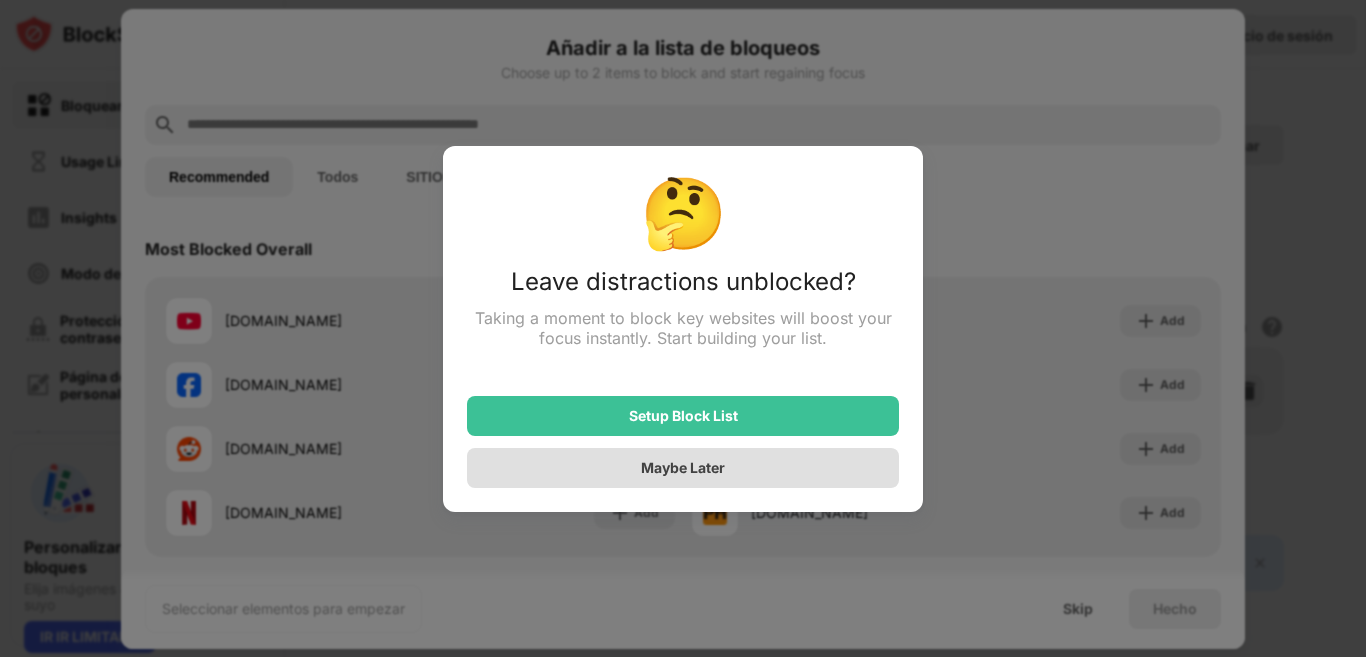 click on "Maybe Later" at bounding box center (683, 467) 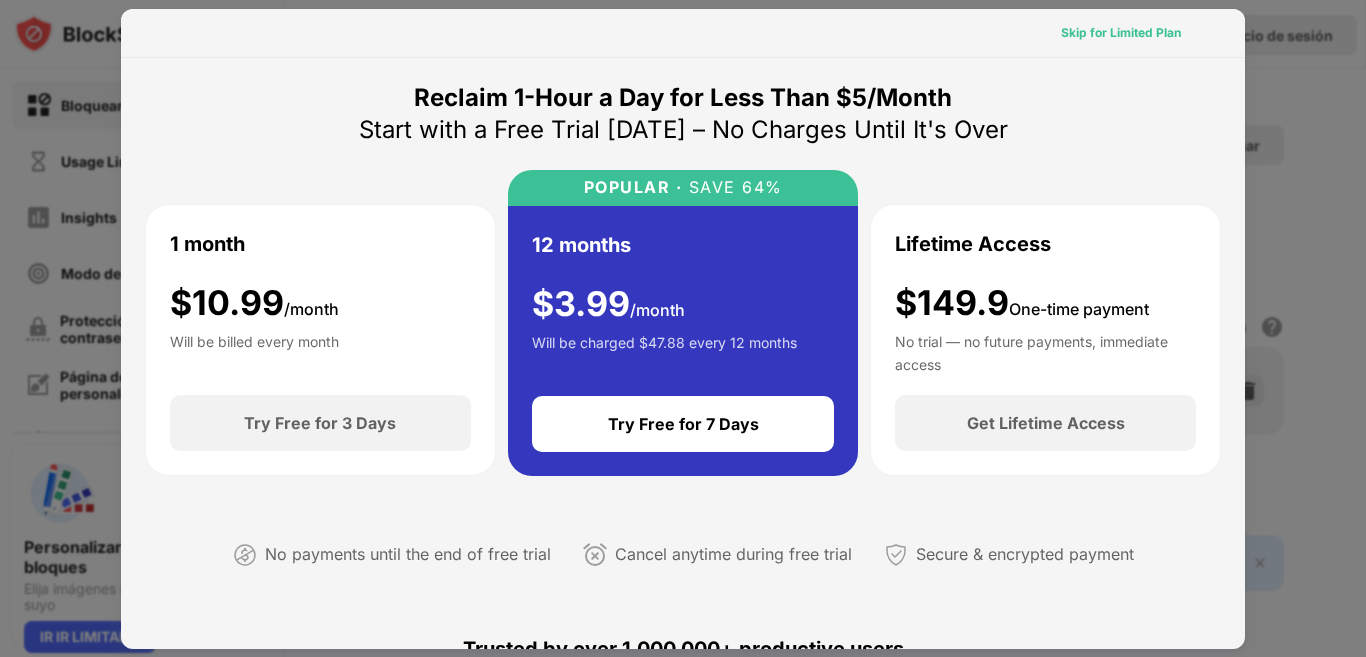 click on "Skip for Limited Plan" at bounding box center (1121, 33) 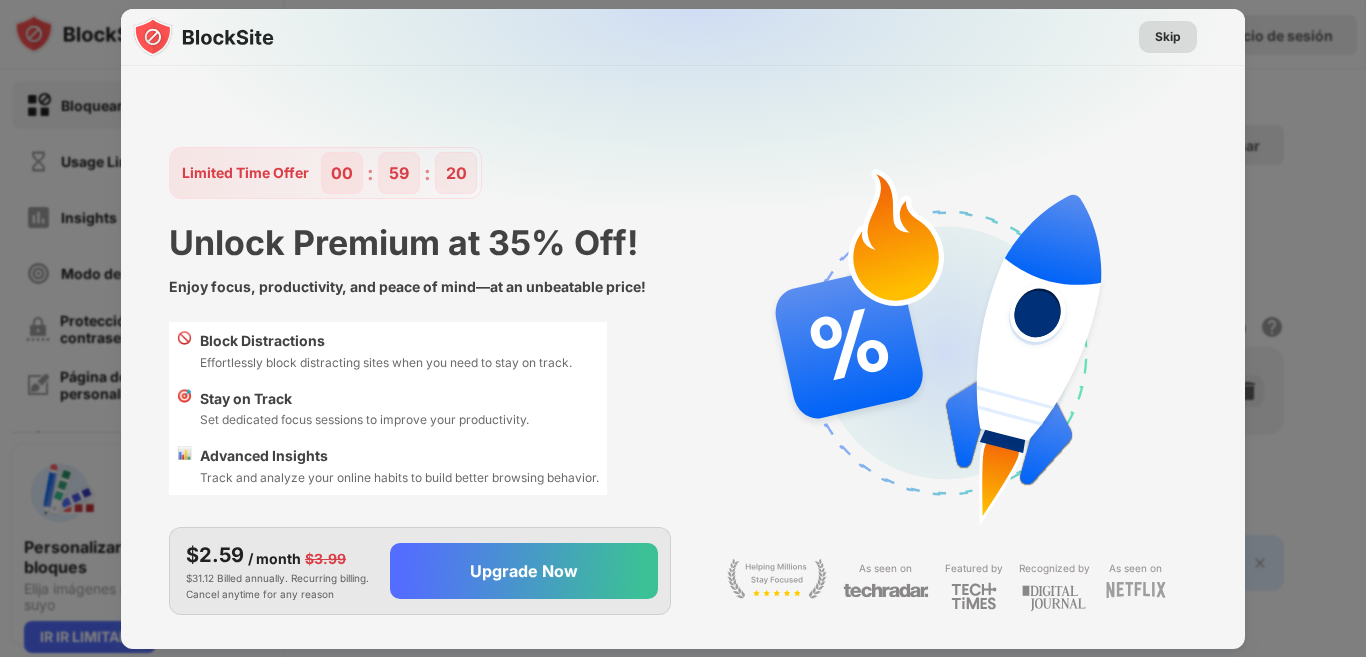 click on "Skip" at bounding box center [1168, 37] 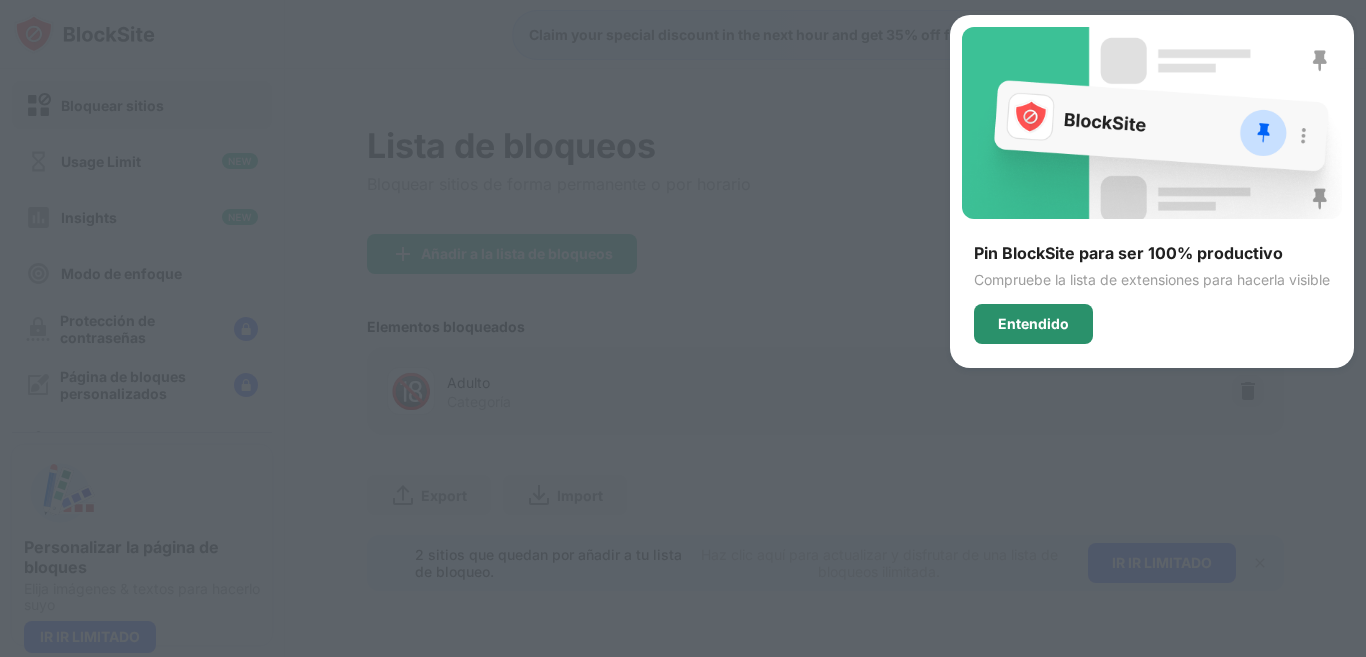 click on "Entendido" at bounding box center (1033, 324) 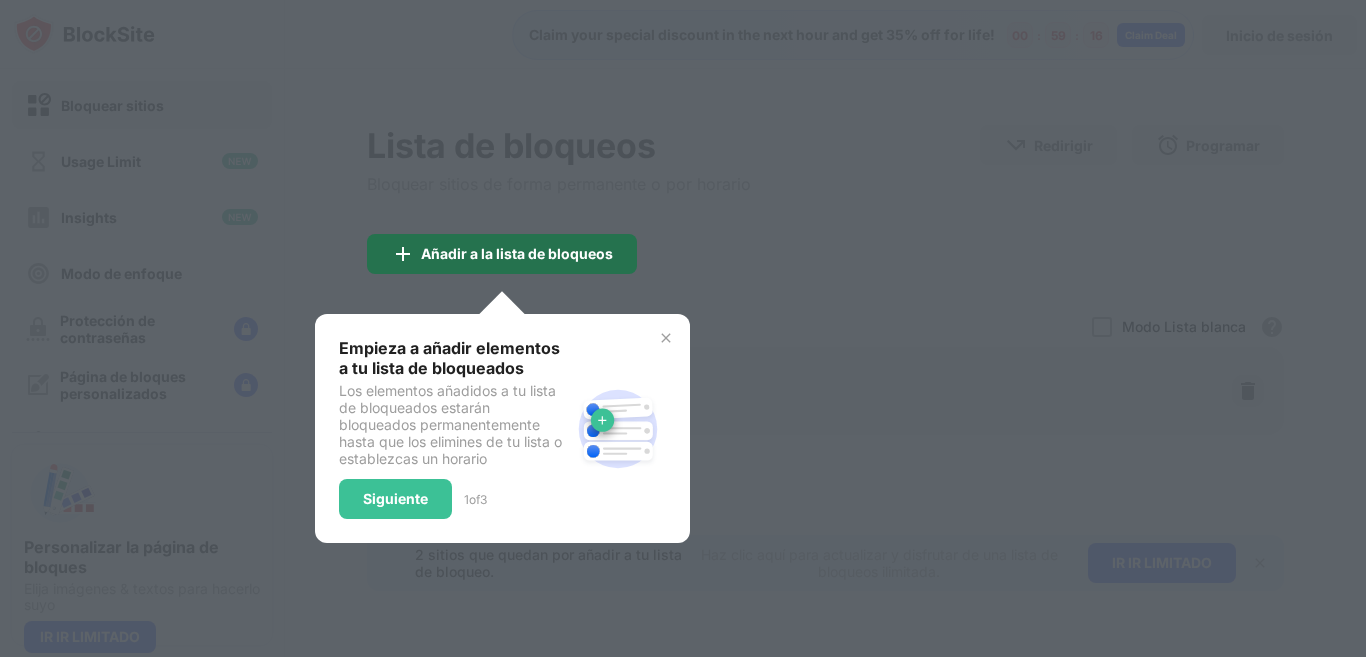 click on "Añadir a la lista de bloqueos" at bounding box center (517, 254) 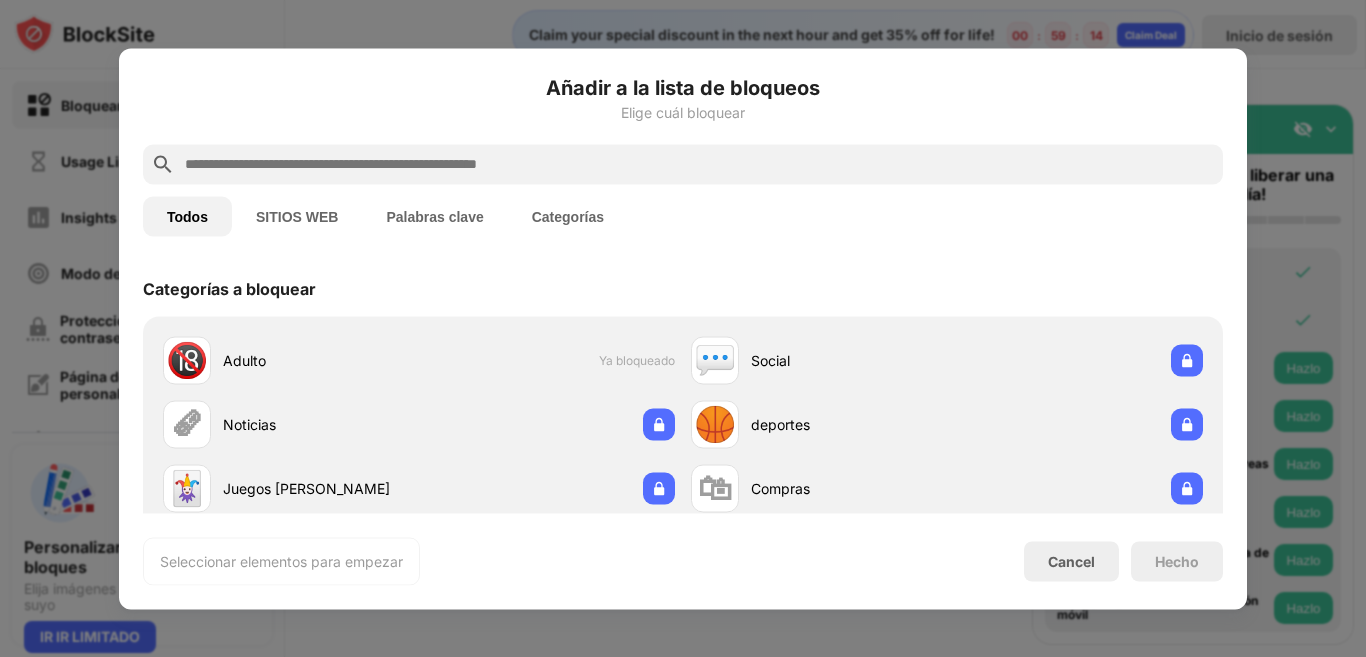 click at bounding box center [699, 164] 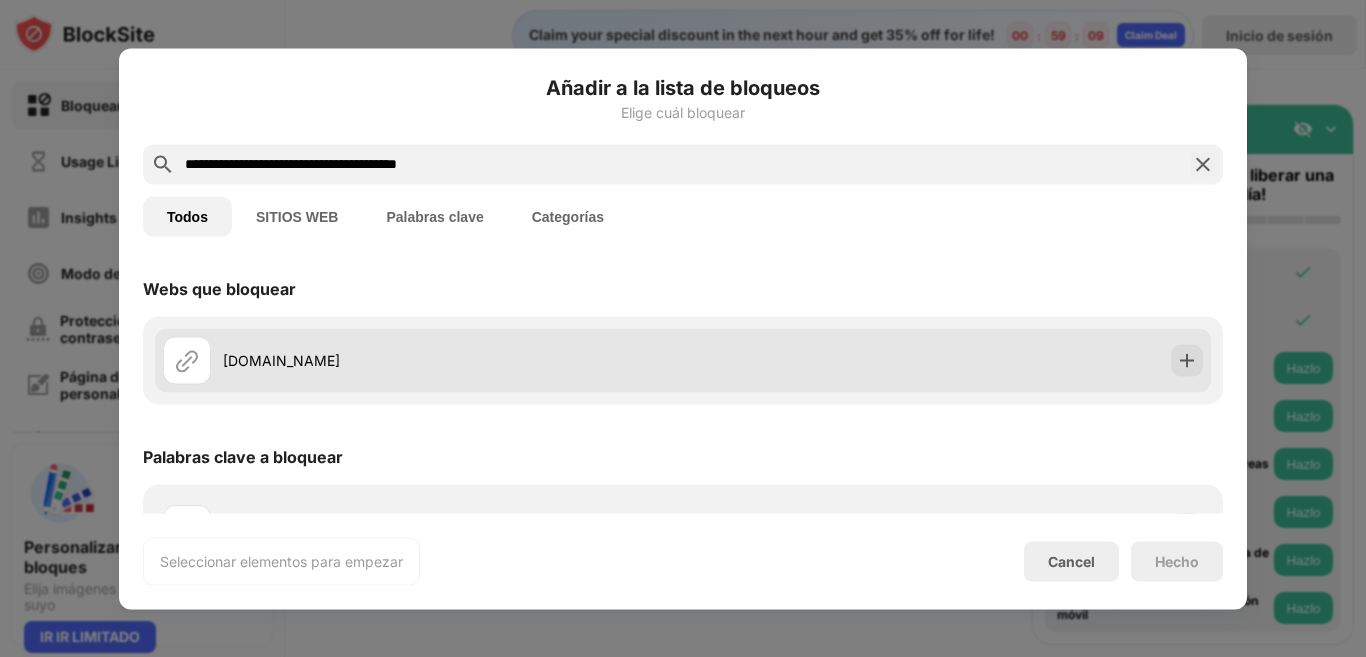click on "tallercreacionvideojuegos.itch.io" at bounding box center [453, 360] 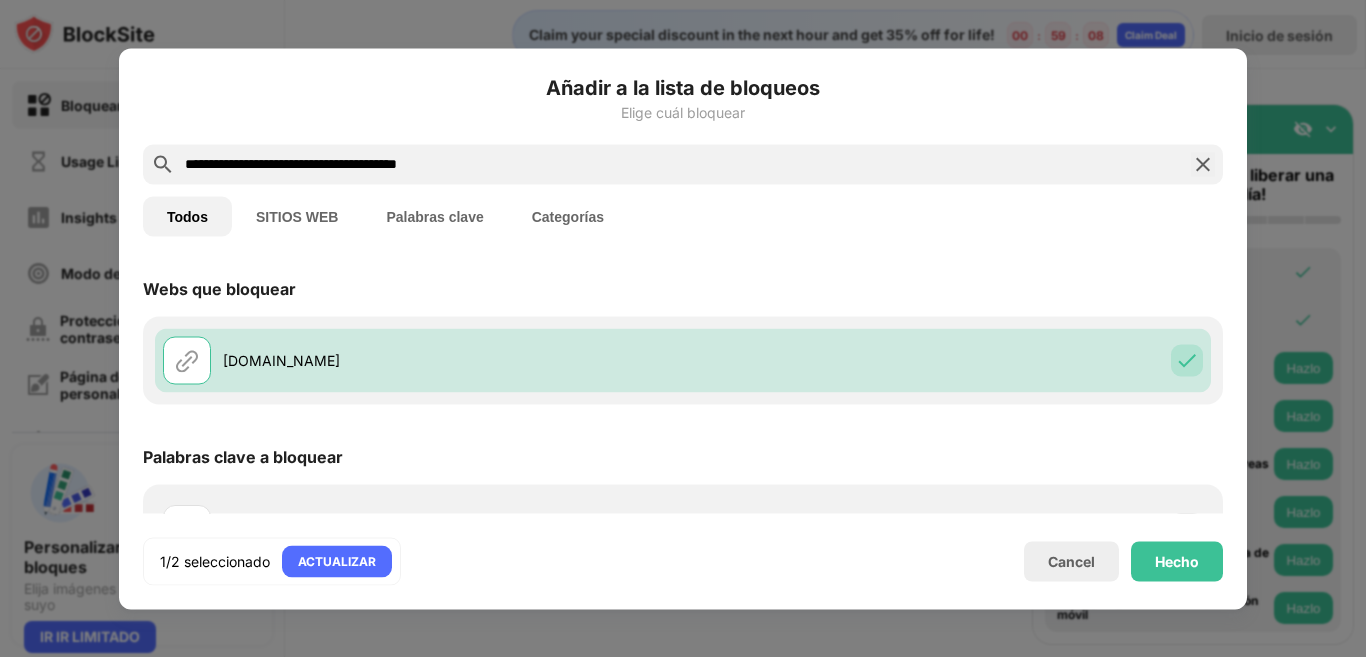 click on "**********" at bounding box center (683, 164) 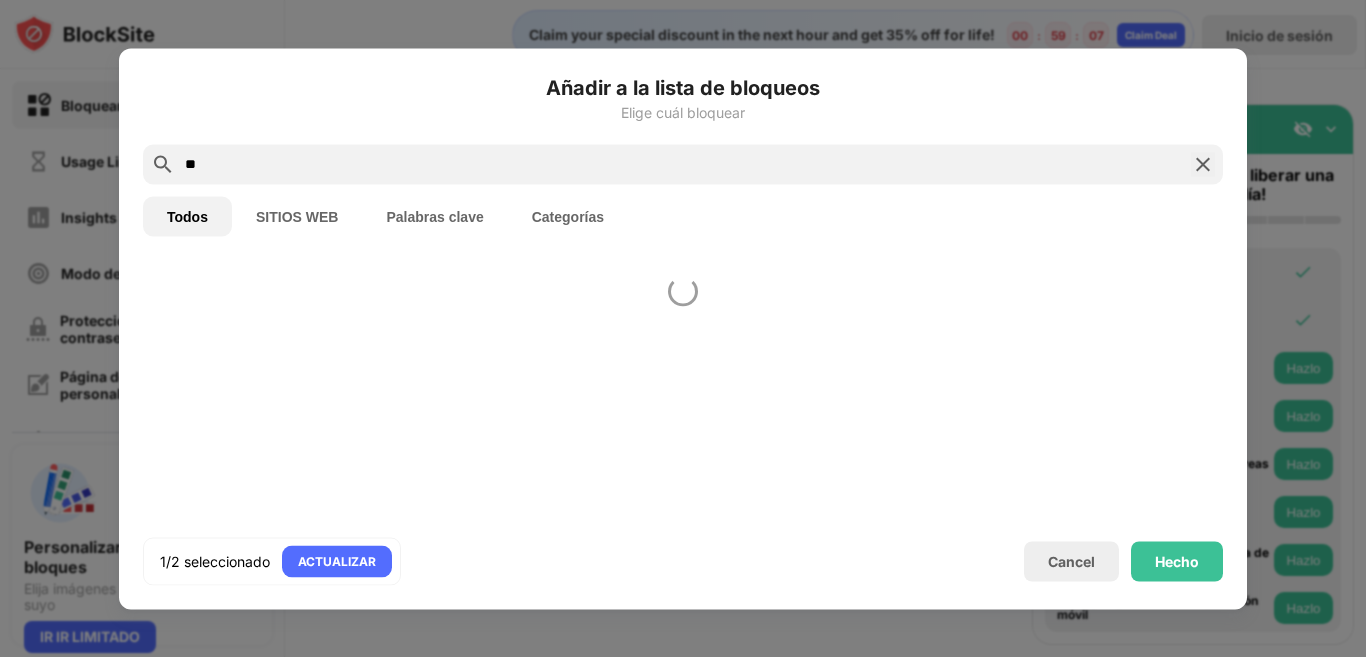 type on "*" 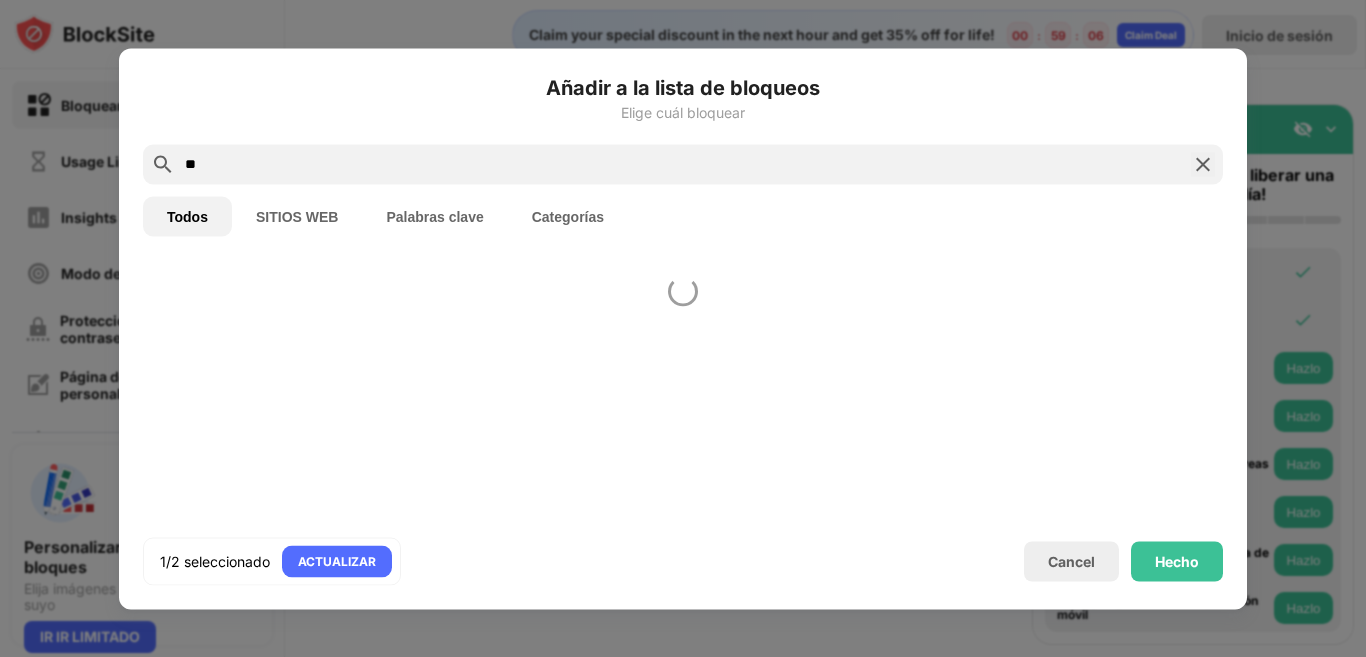 type on "*" 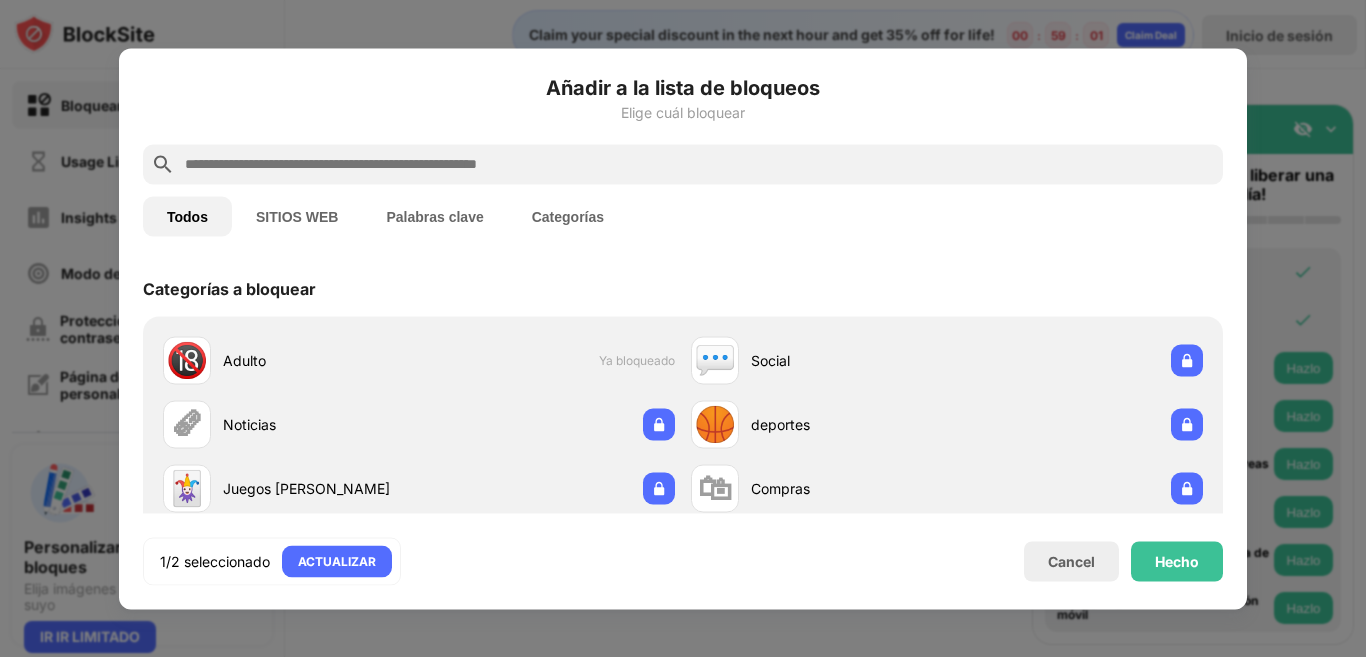 click at bounding box center (699, 164) 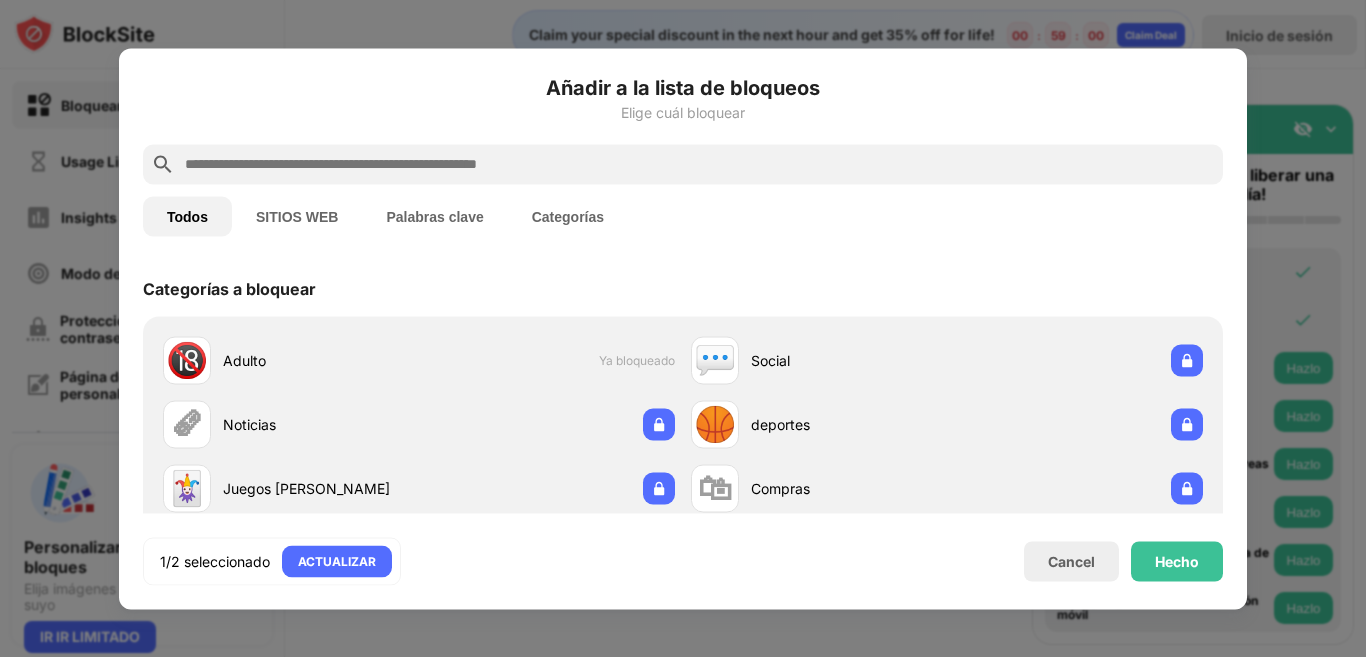 paste on "**********" 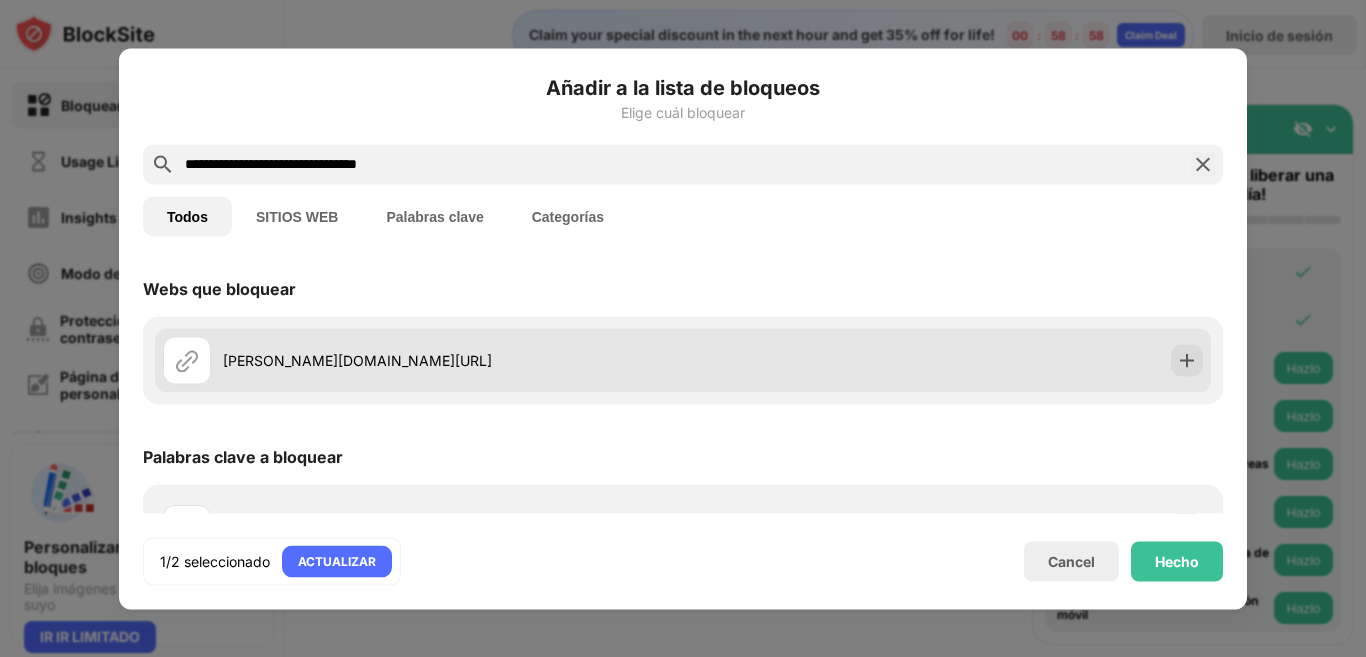 type on "**********" 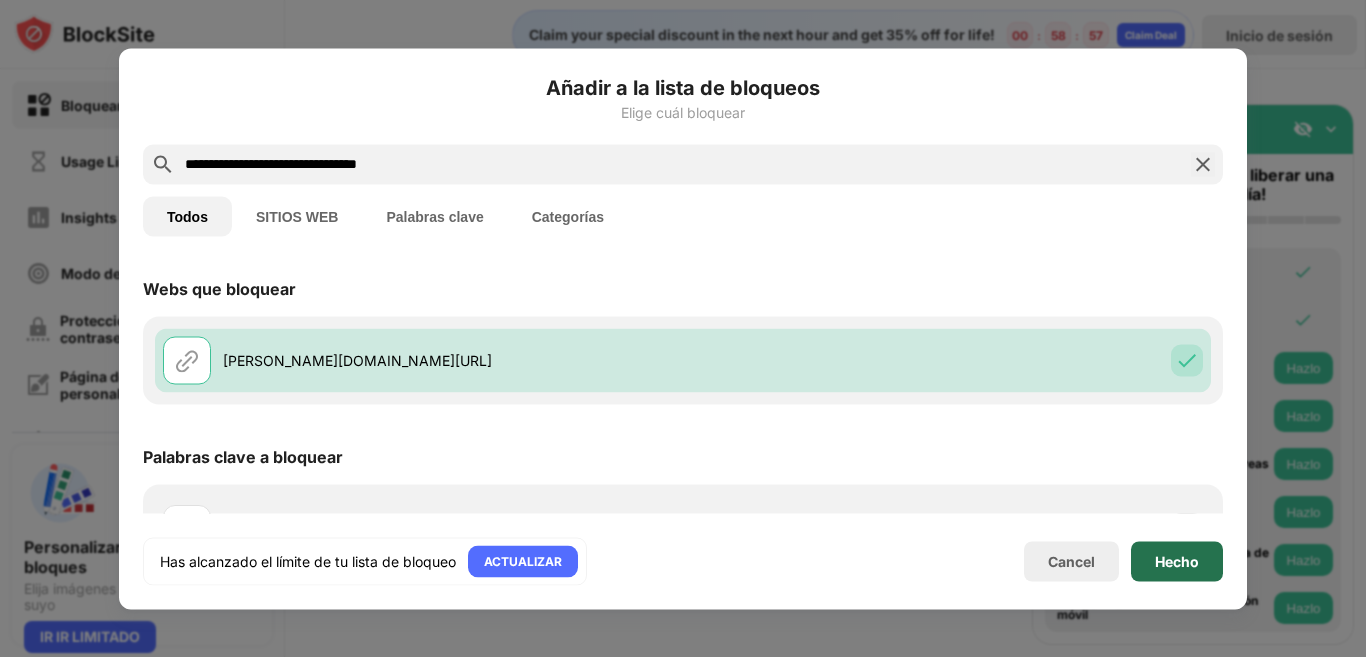 click on "Hecho" at bounding box center (1177, 561) 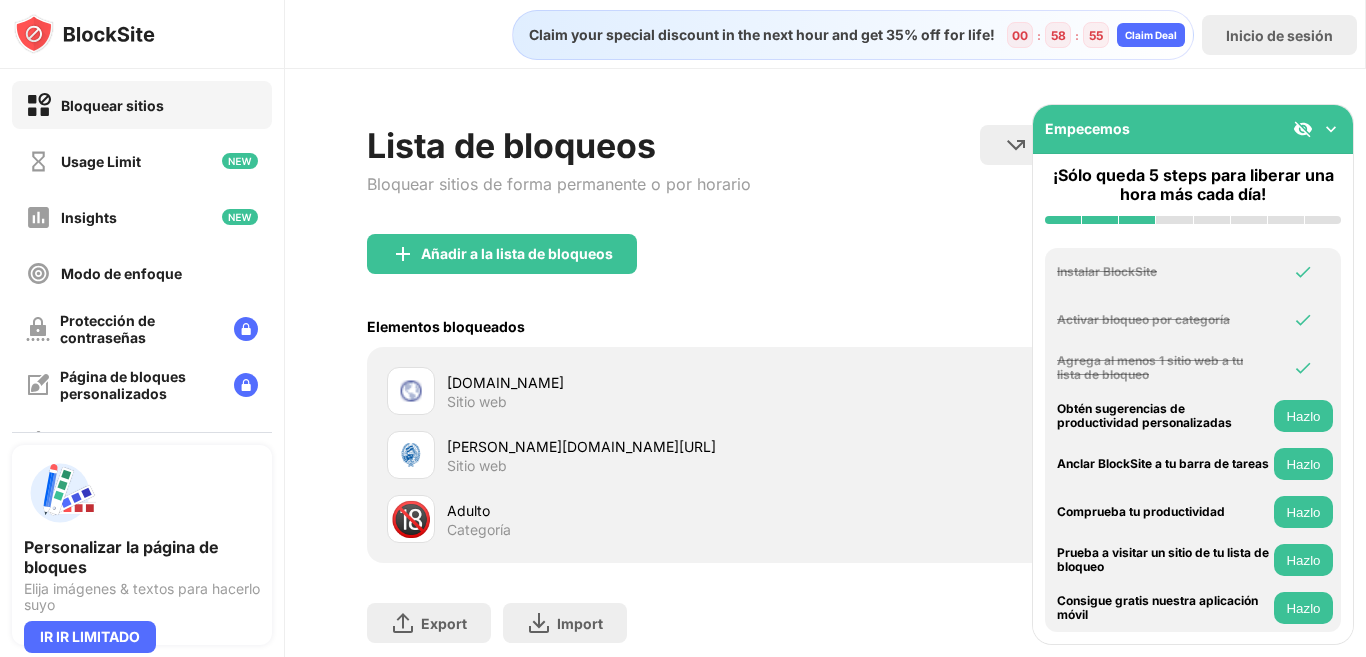 click at bounding box center (1331, 129) 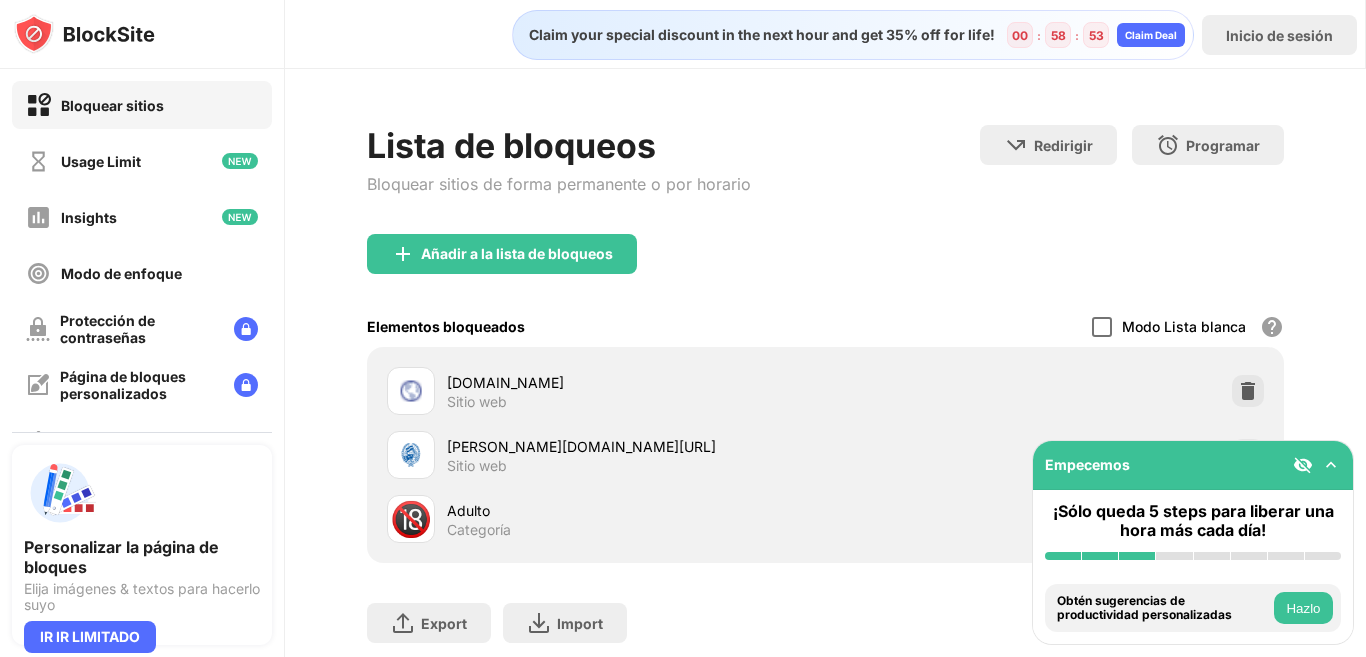 click at bounding box center (1102, 327) 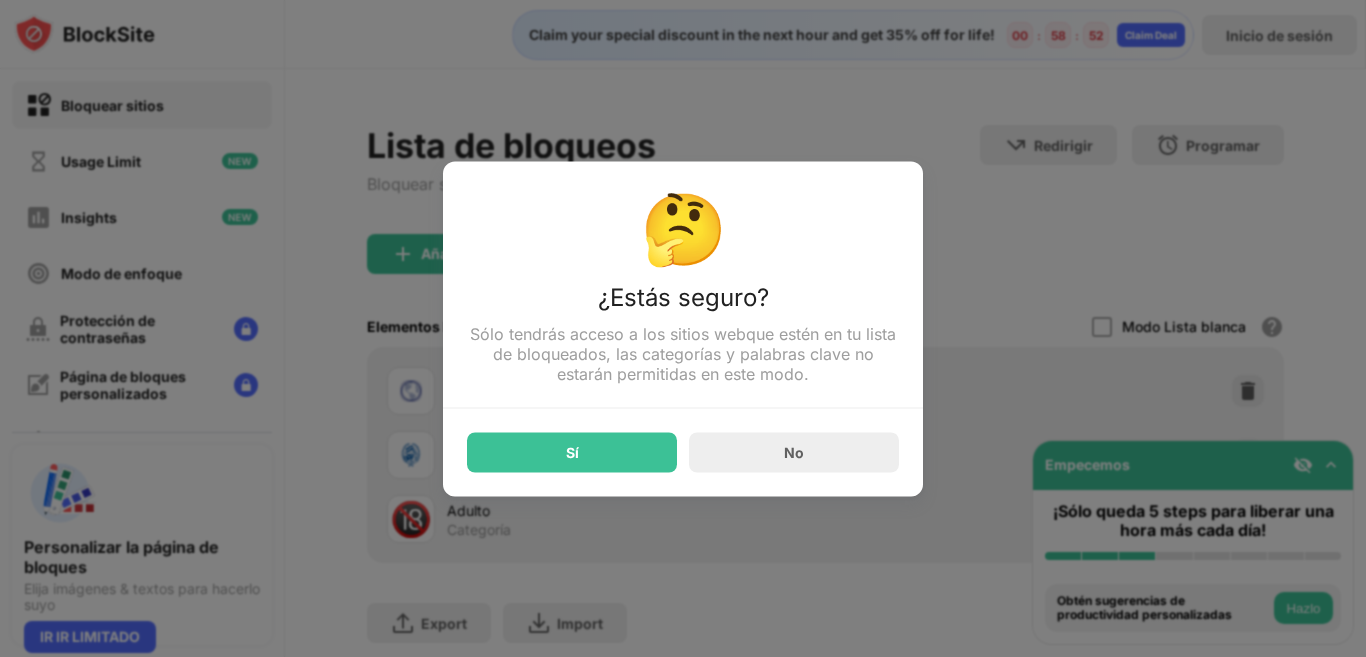 click on "Sí" at bounding box center (572, 452) 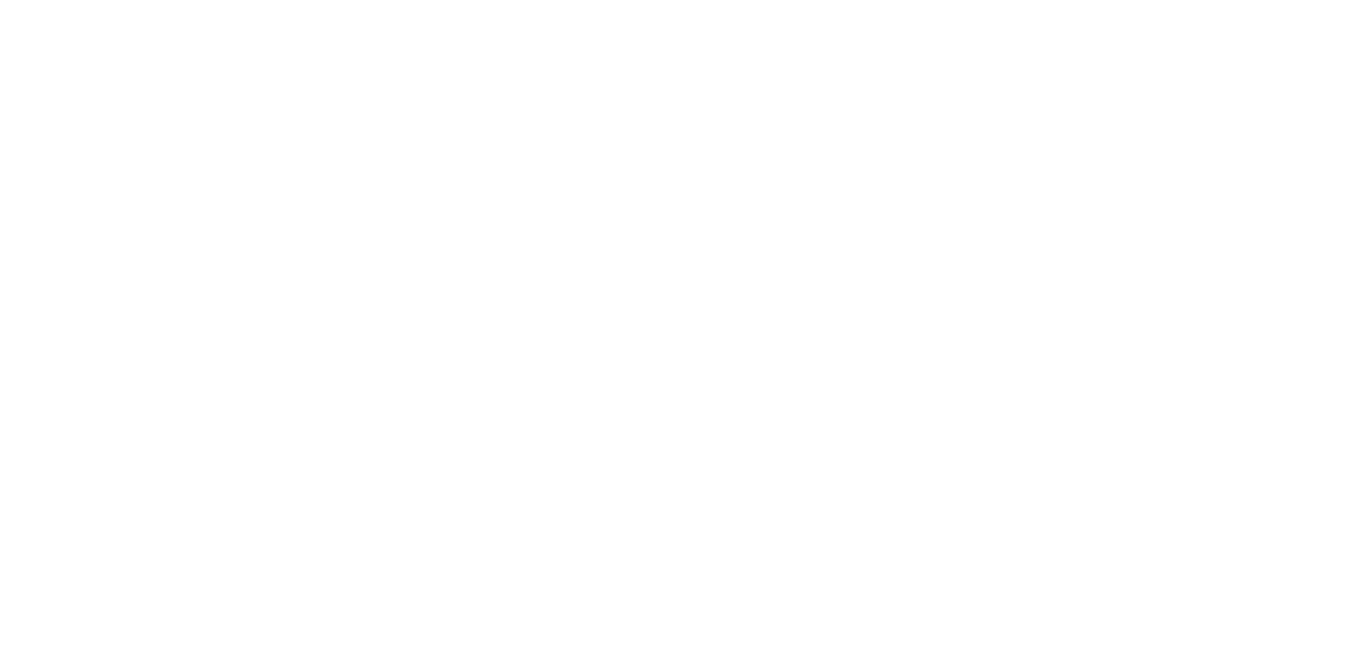 scroll, scrollTop: 0, scrollLeft: 0, axis: both 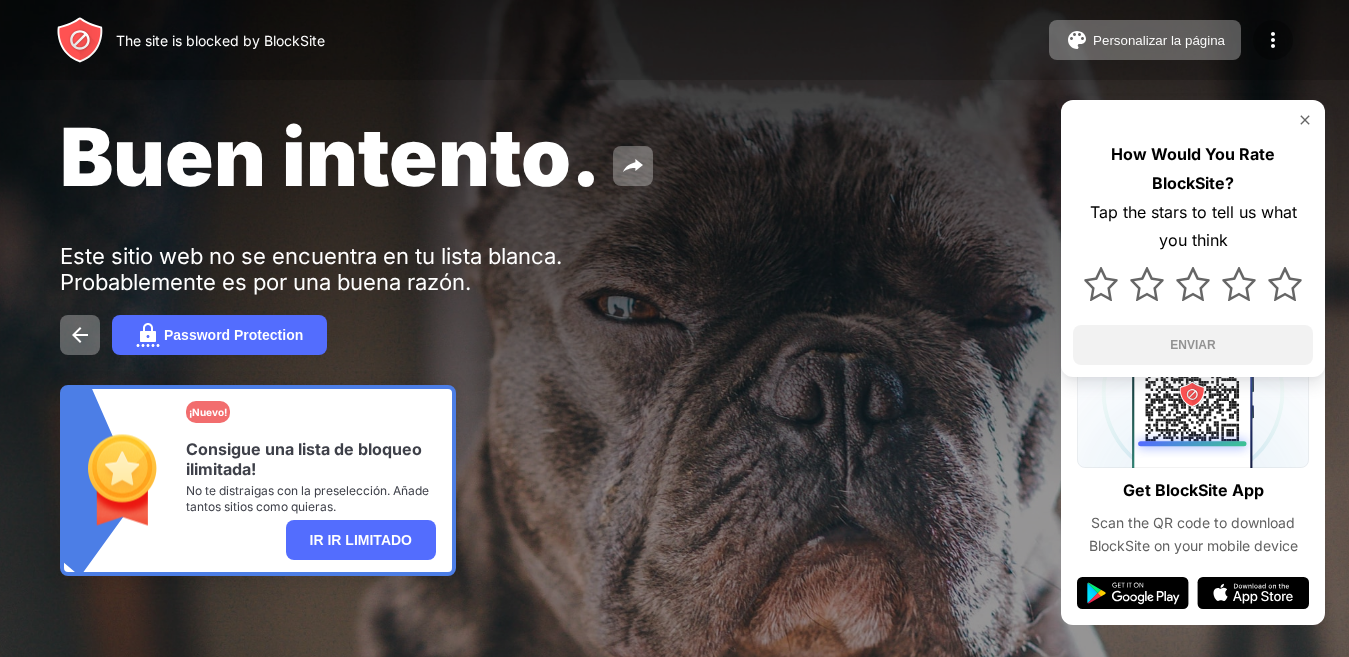 click at bounding box center (1273, 40) 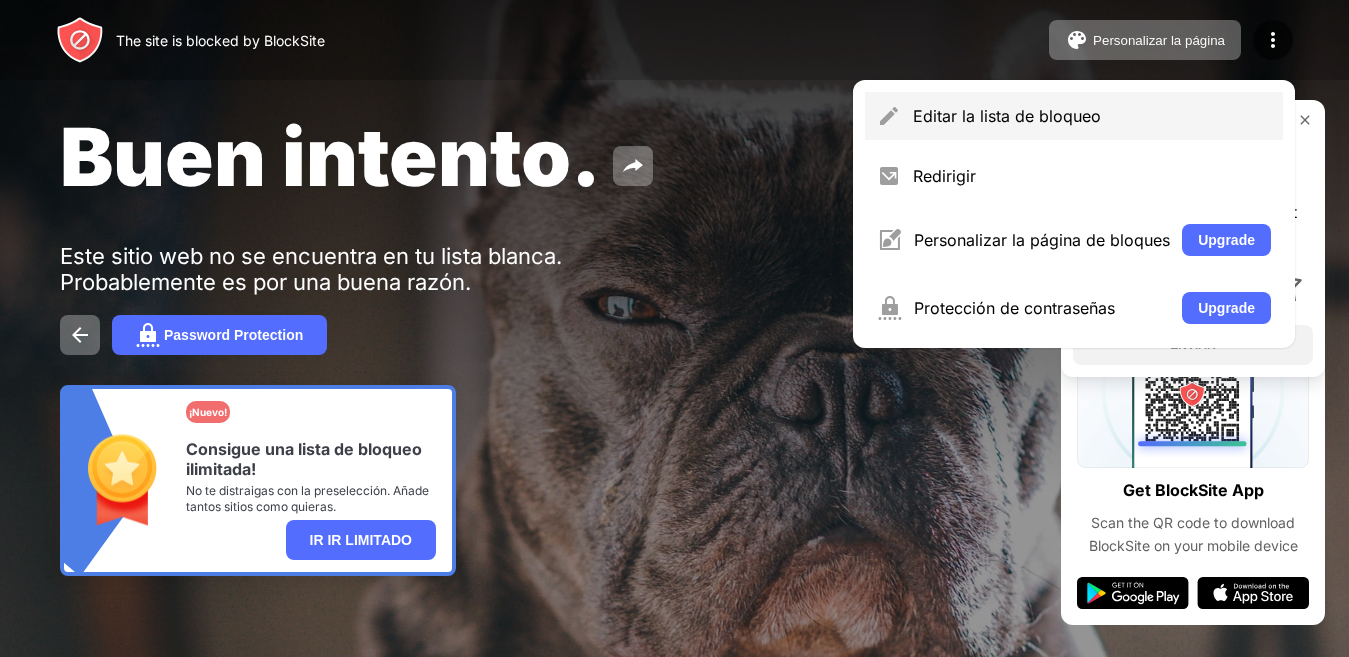 click on "Editar la lista de bloqueo" at bounding box center (1092, 116) 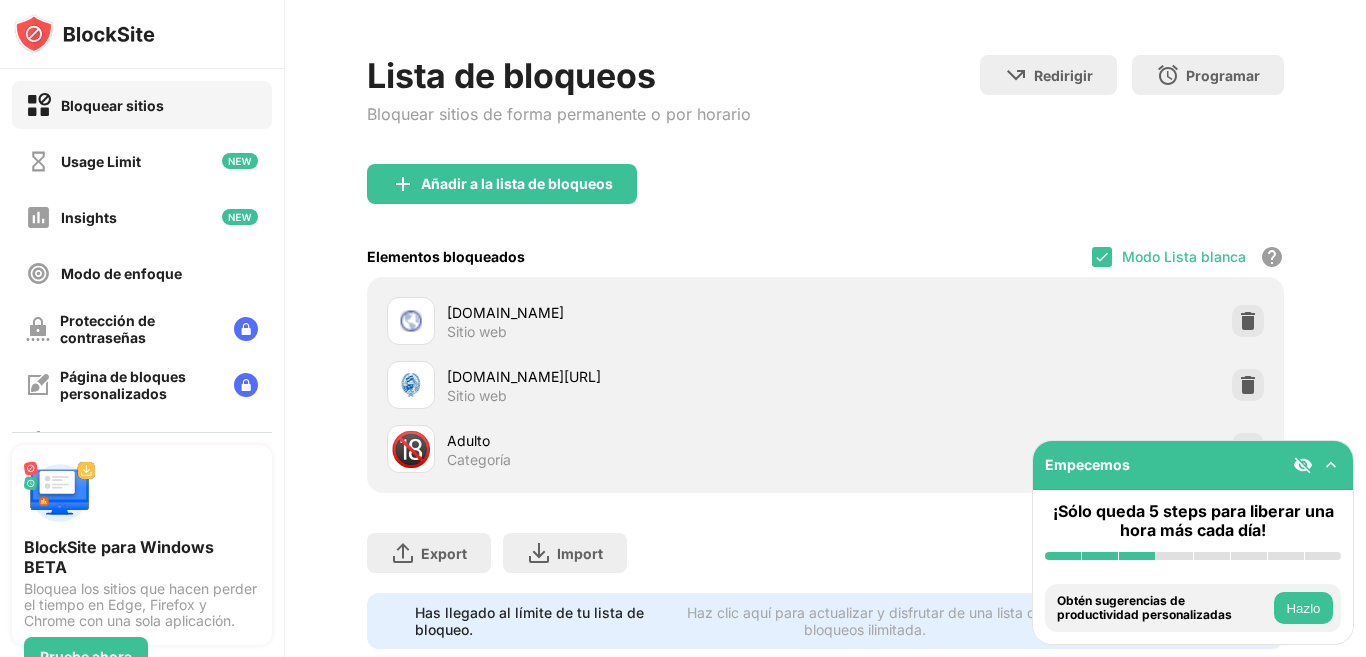 scroll, scrollTop: 135, scrollLeft: 0, axis: vertical 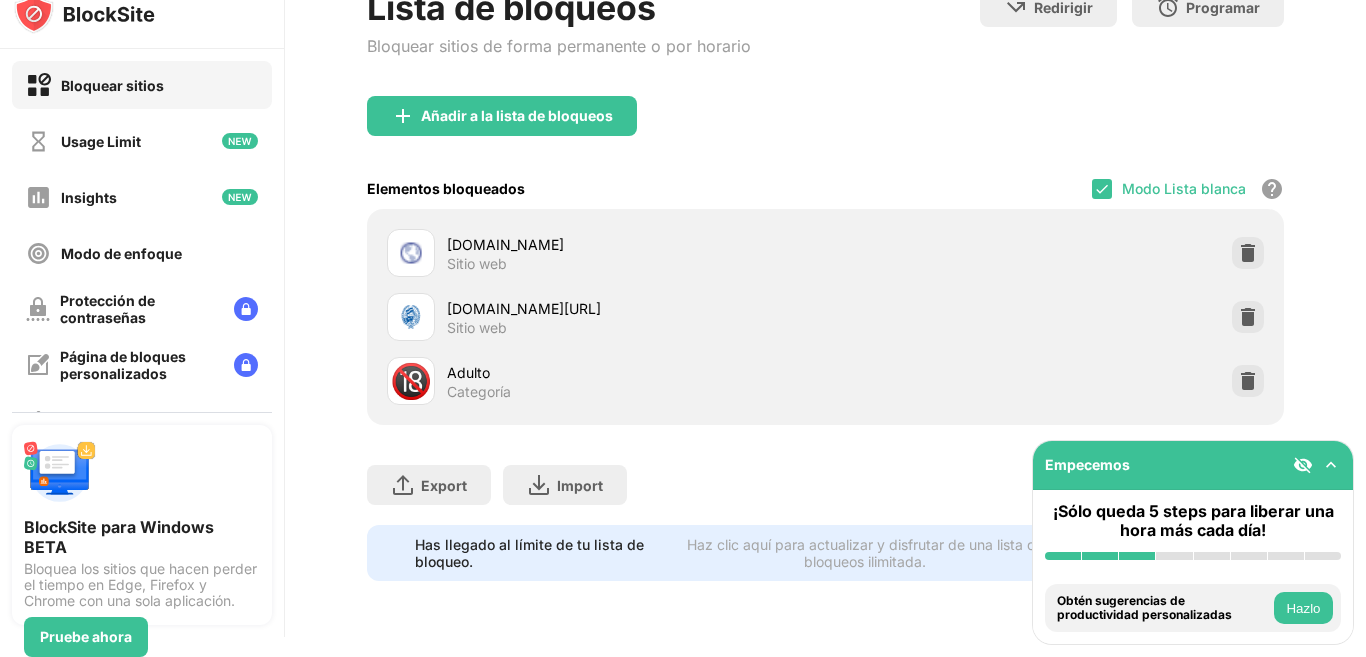 click on "Hazlo" at bounding box center (1303, 608) 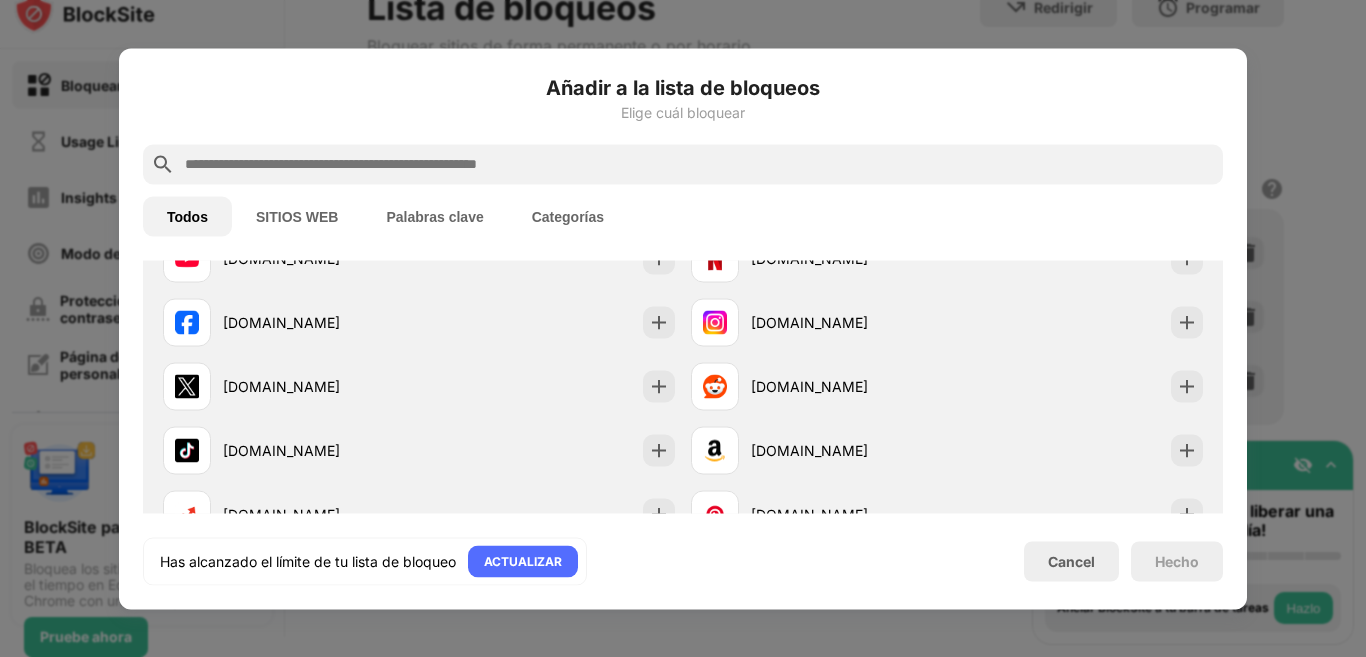 scroll, scrollTop: 696, scrollLeft: 0, axis: vertical 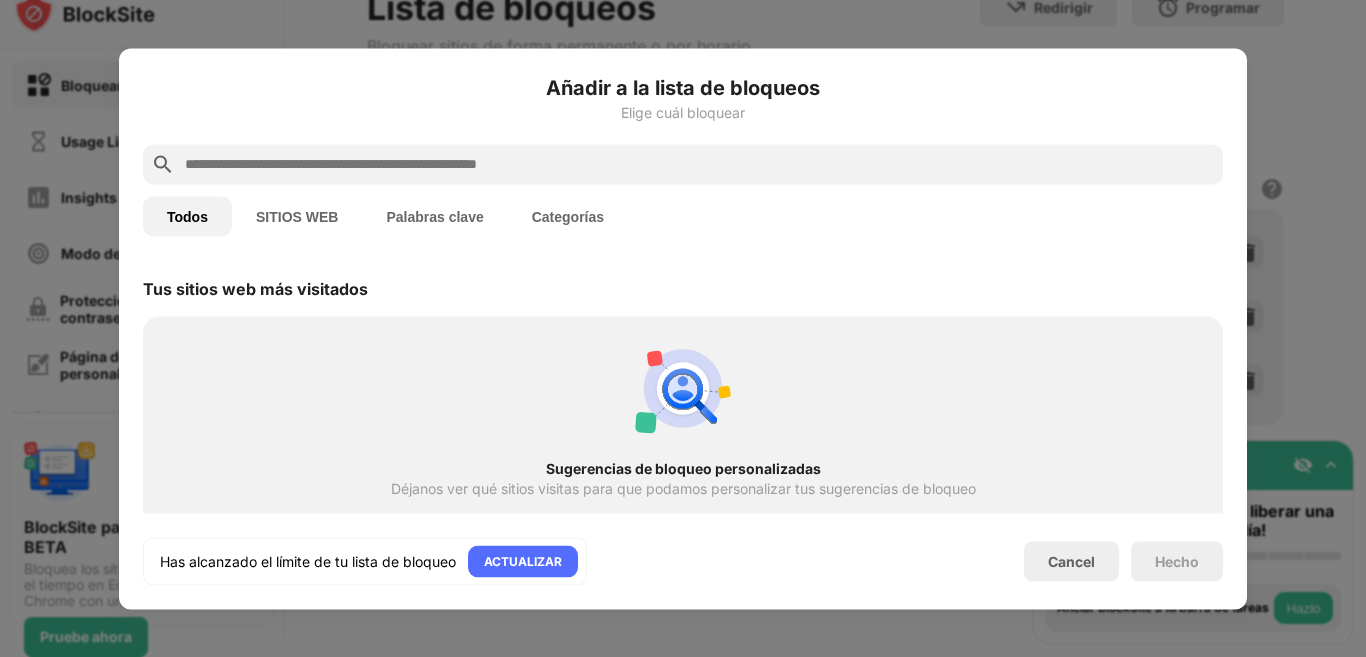 click on "Cancel" at bounding box center (1071, 561) 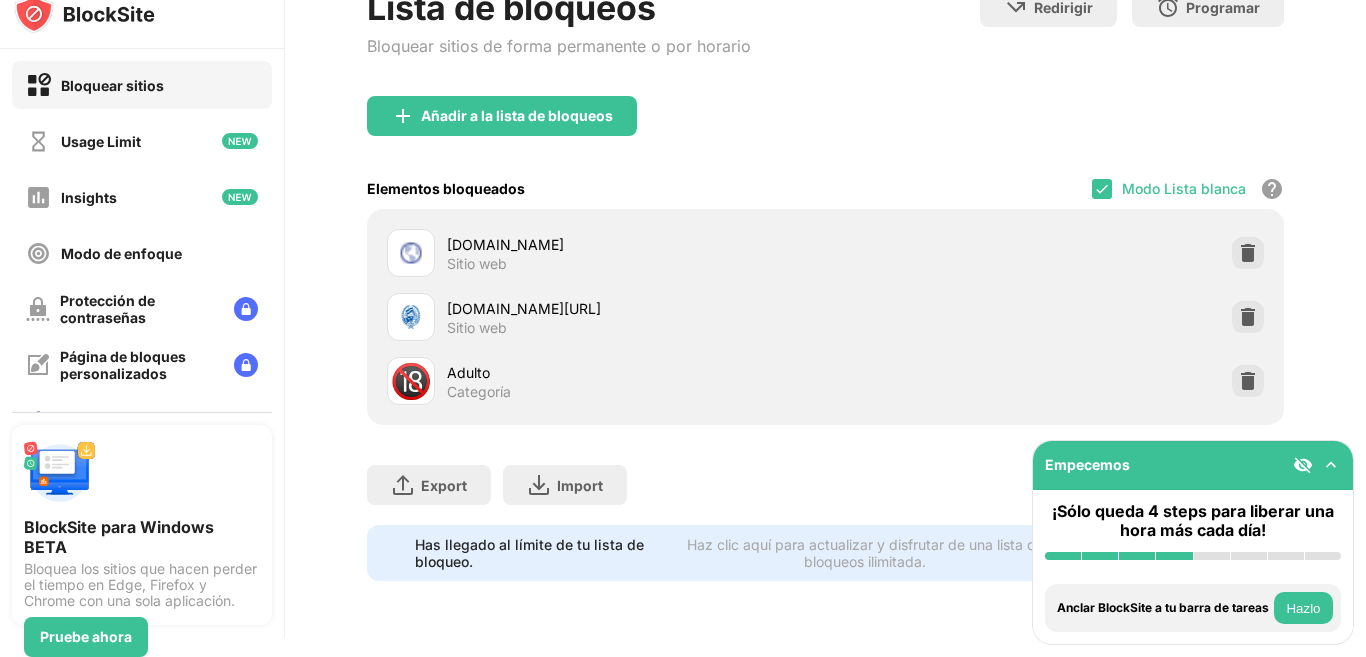 click on "Bloquear sitios Usage Limit Insights Modo de enfoque Protección de contraseñas Página de bloques personalizados Ajustes Acerca de Bloqueo Sincronizar con otros dispositivos Discapacitados BlockSite para Windows BETA Bloquea los sitios que hacen perder el tiempo en Edge, Firefox y Chrome con una sola aplicación. Pruebe ahora" at bounding box center [142, 308] 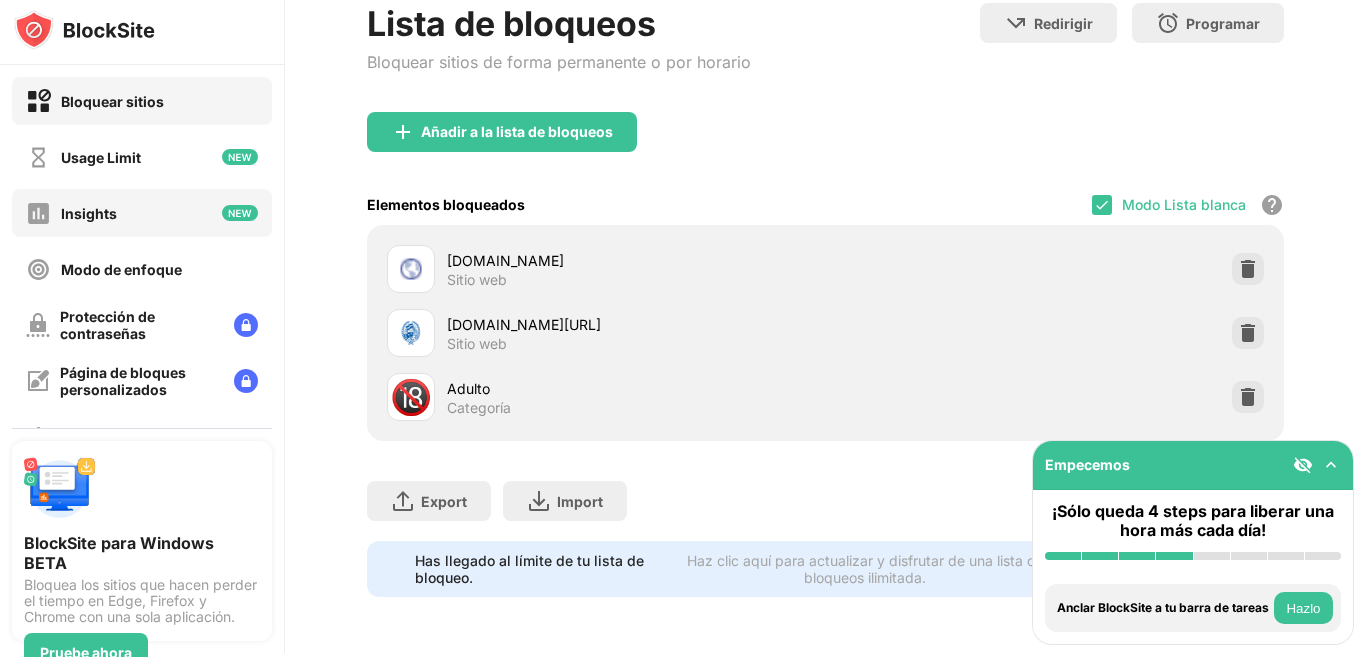 scroll, scrollTop: 0, scrollLeft: 0, axis: both 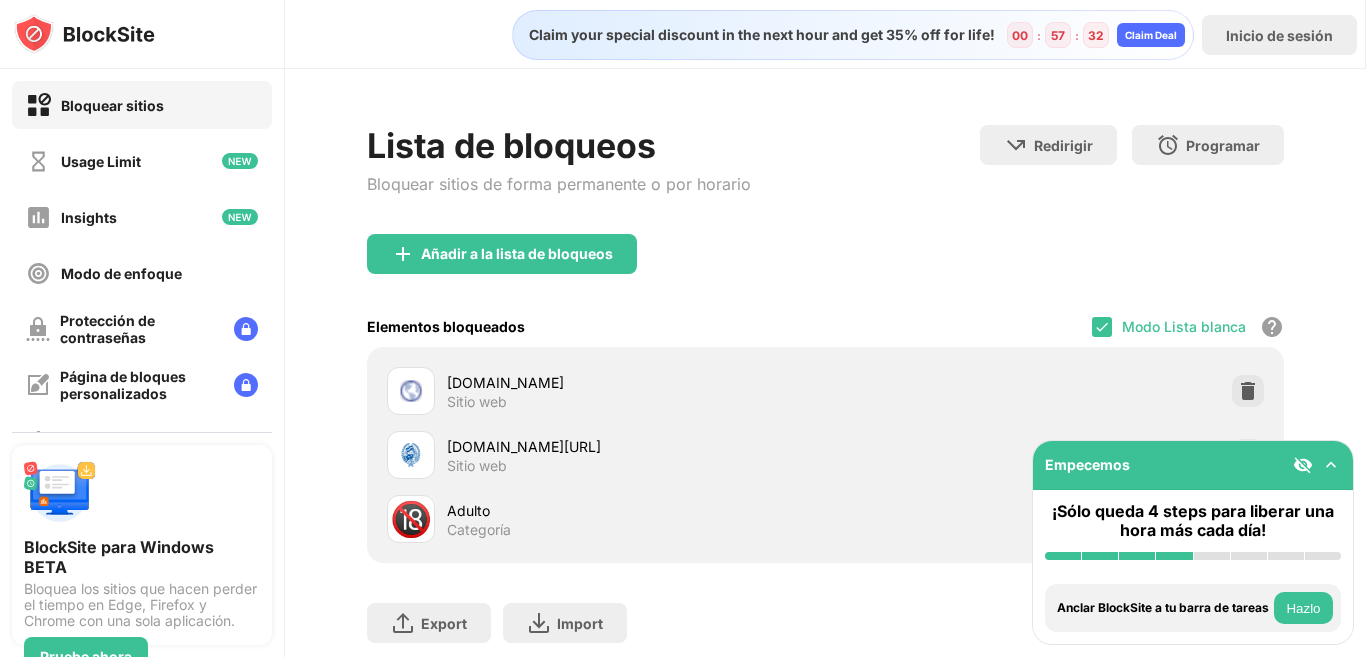 click on "Claim your special discount in the next hour and get 35% off for life!" at bounding box center [756, 35] 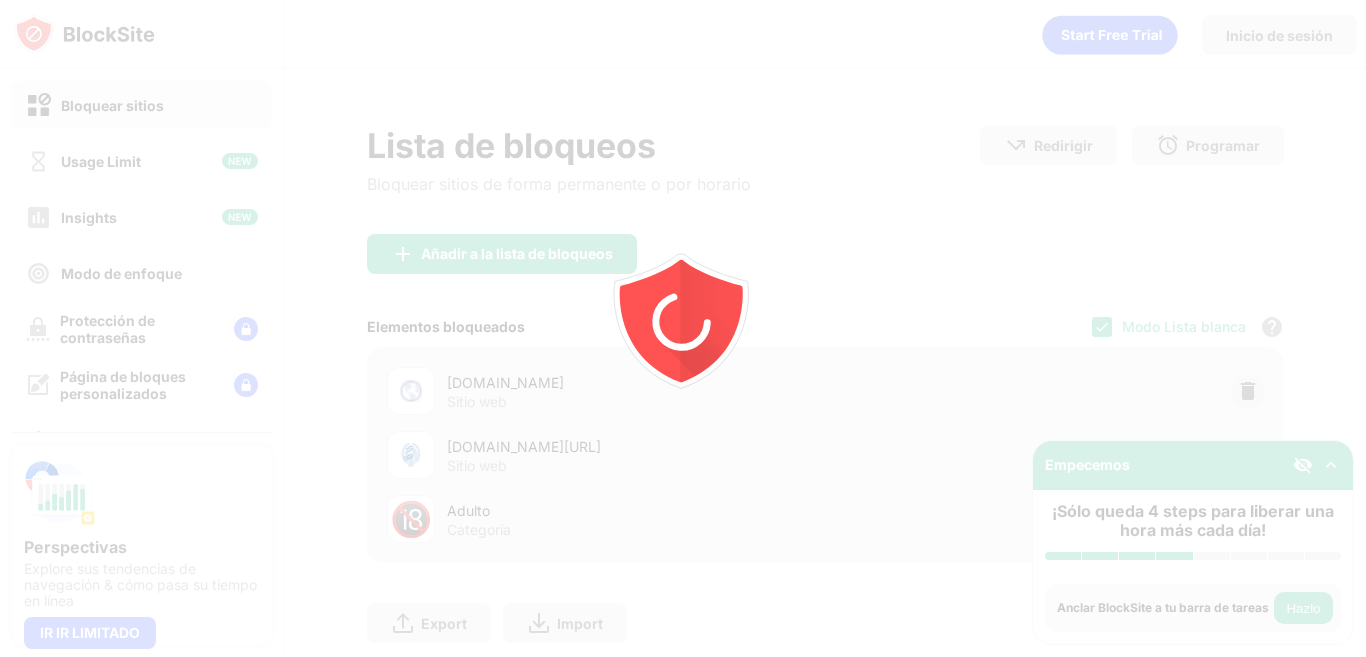 scroll, scrollTop: 0, scrollLeft: 0, axis: both 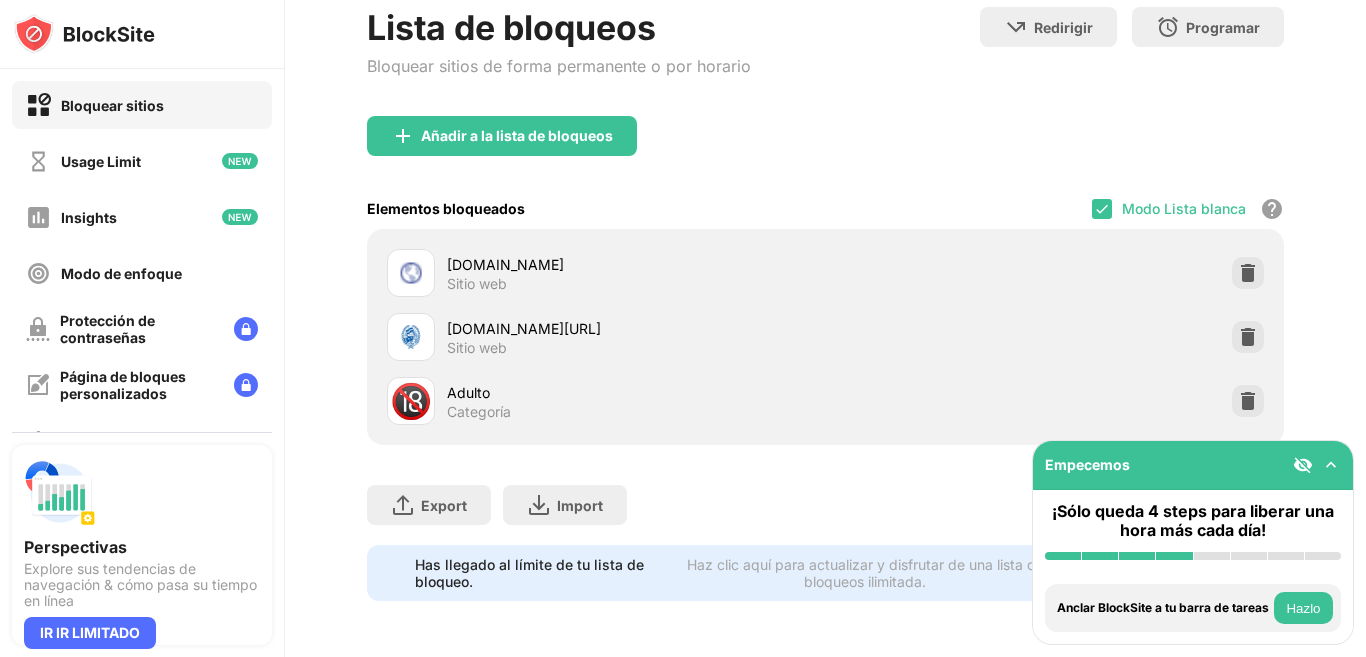 click at bounding box center [1331, 465] 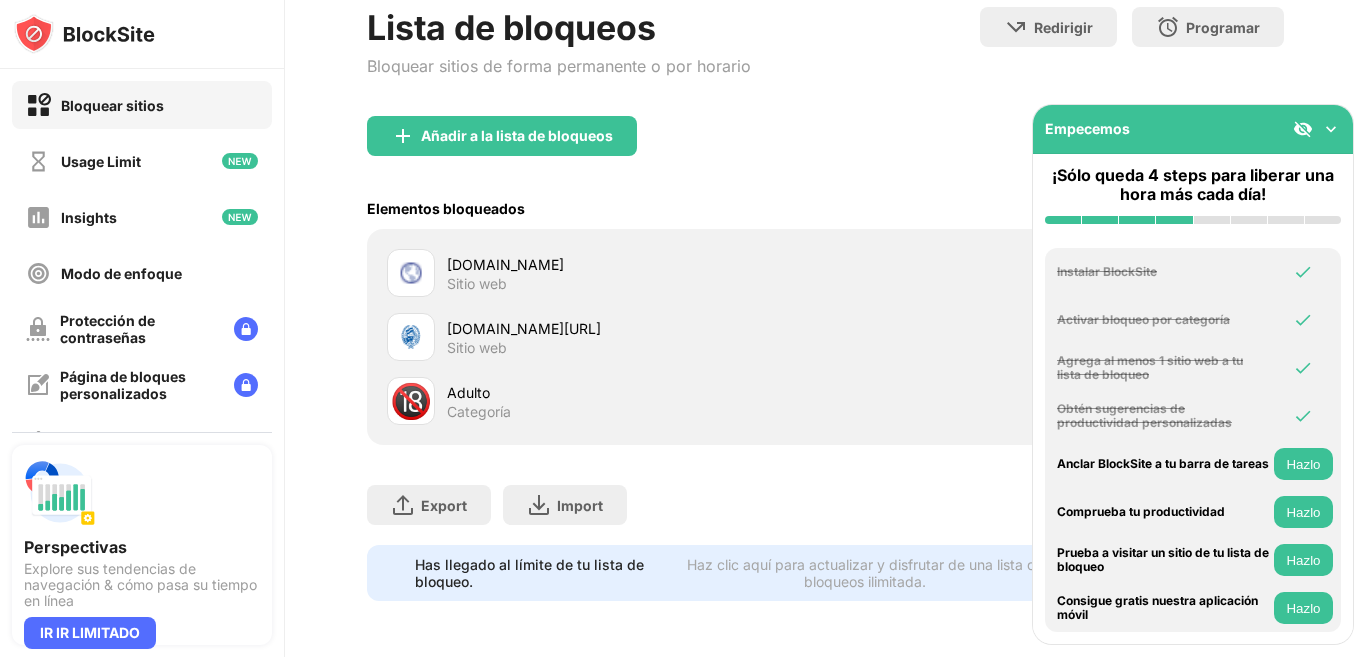 click at bounding box center (1303, 129) 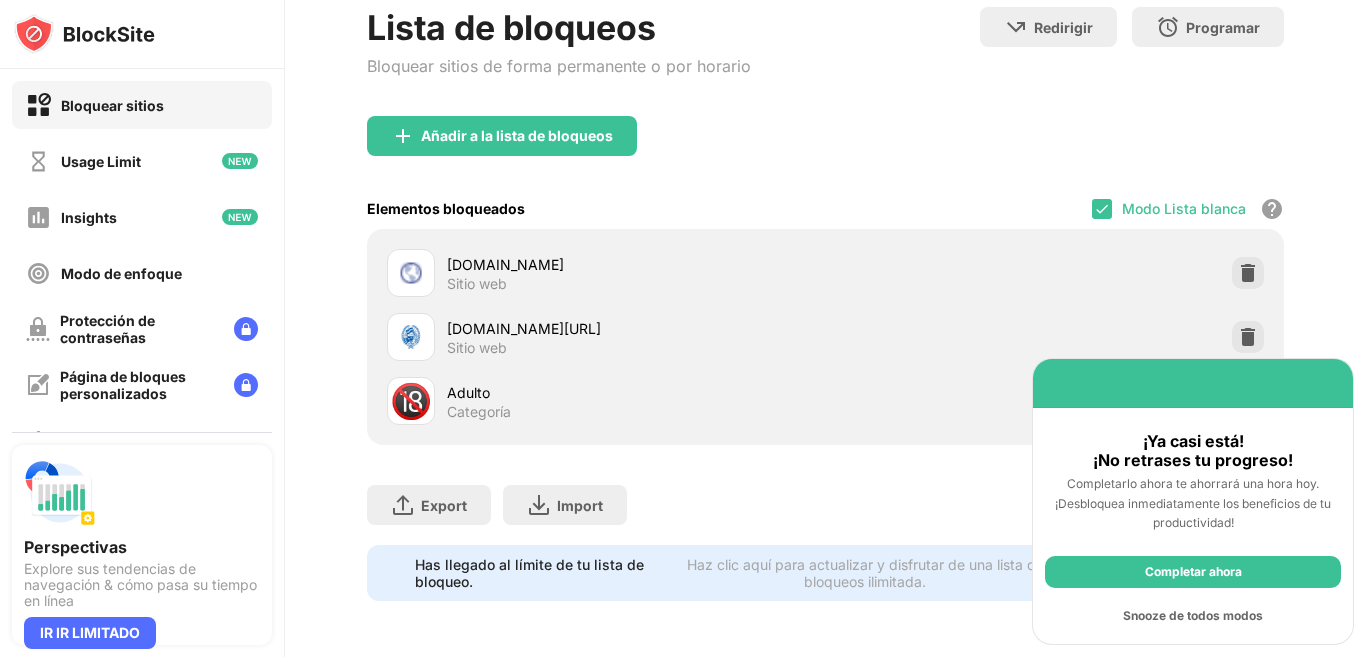 click on "Snooze de todos modos" at bounding box center [1193, 616] 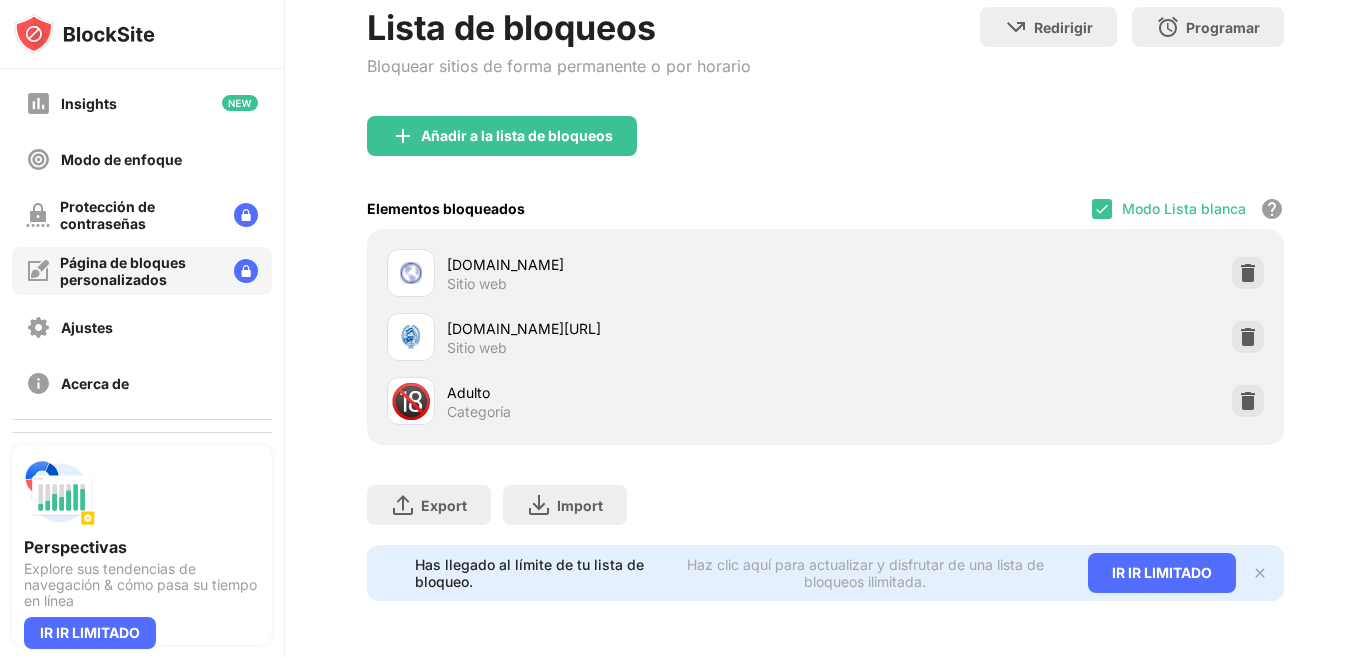 scroll, scrollTop: 222, scrollLeft: 0, axis: vertical 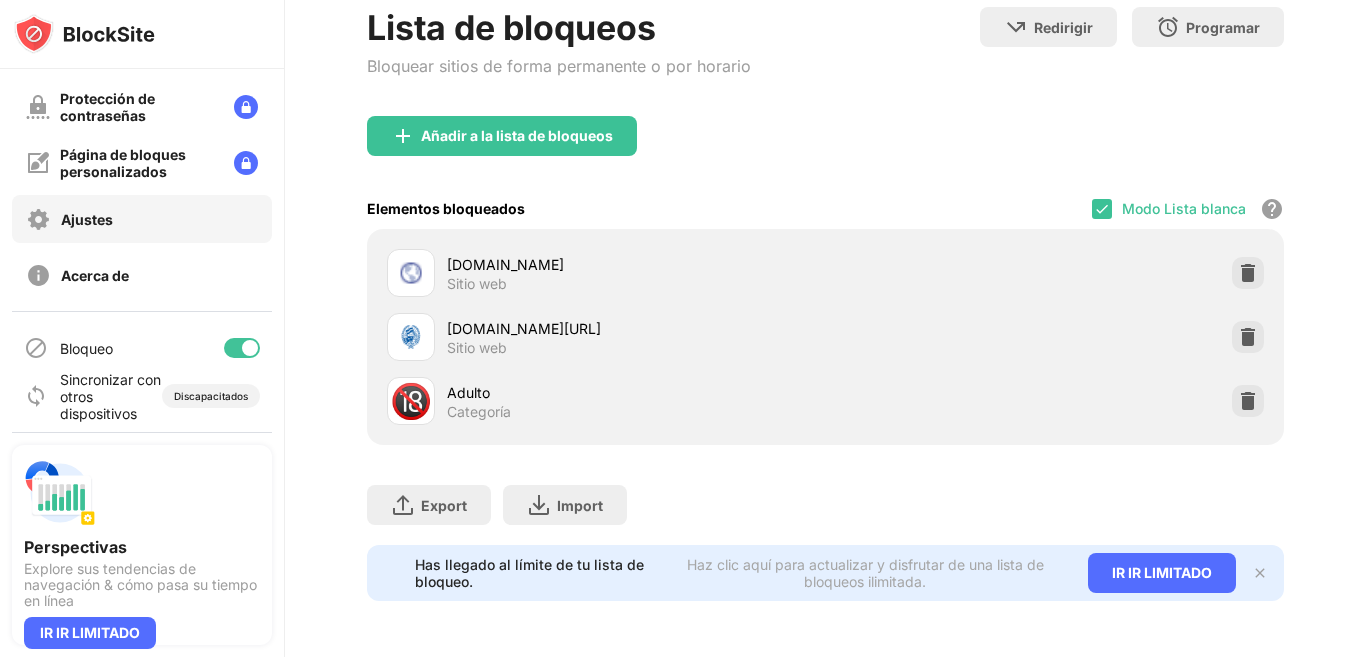 click on "Ajustes" at bounding box center [87, 219] 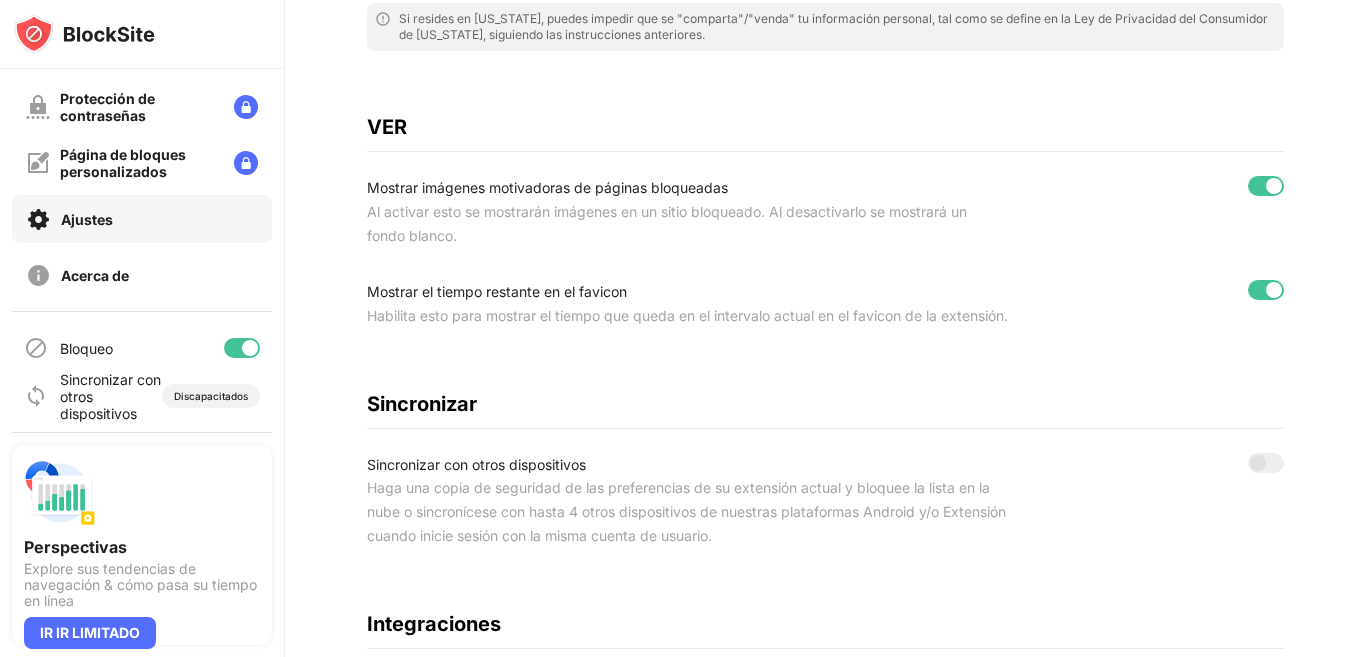 scroll, scrollTop: 579, scrollLeft: 0, axis: vertical 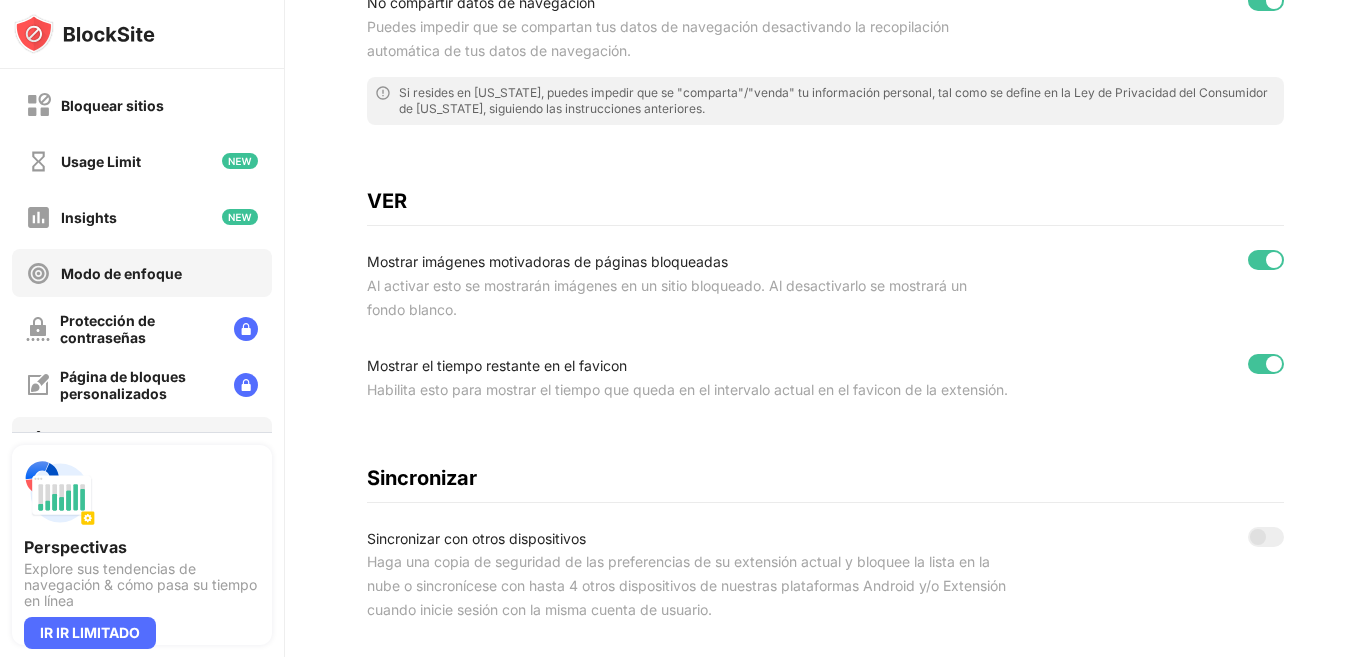 click on "Modo de enfoque" at bounding box center (121, 273) 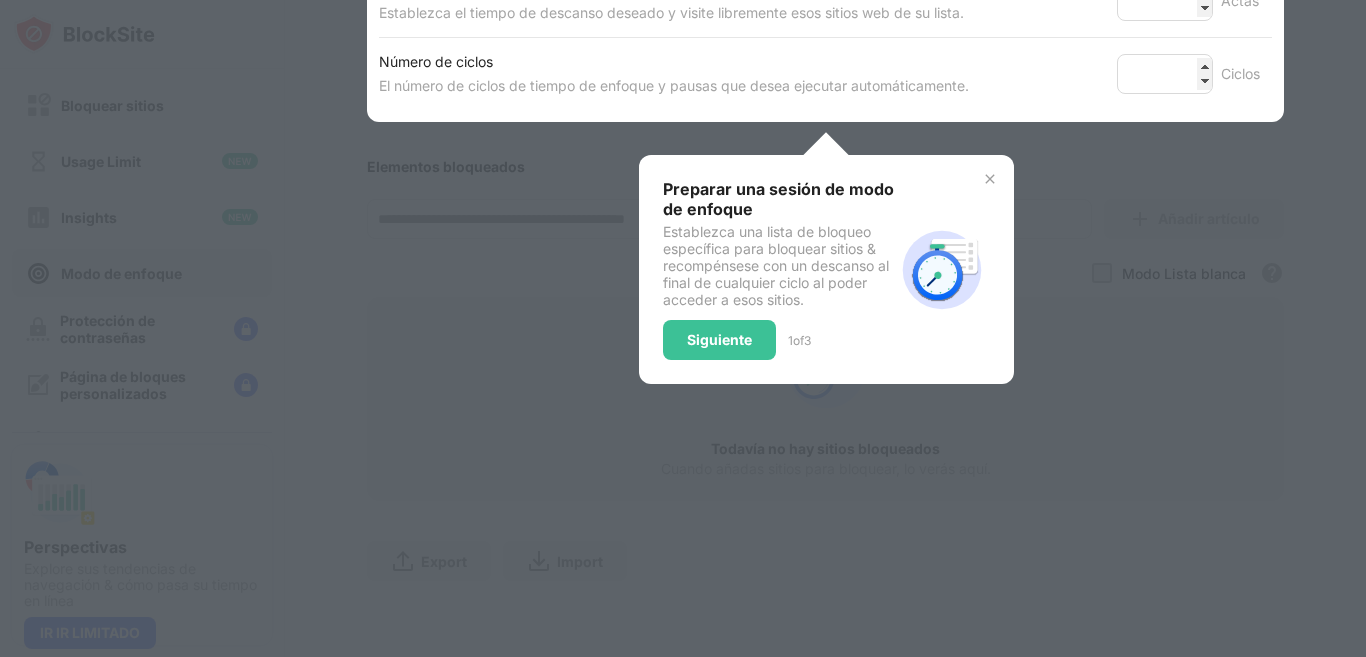 scroll, scrollTop: 502, scrollLeft: 0, axis: vertical 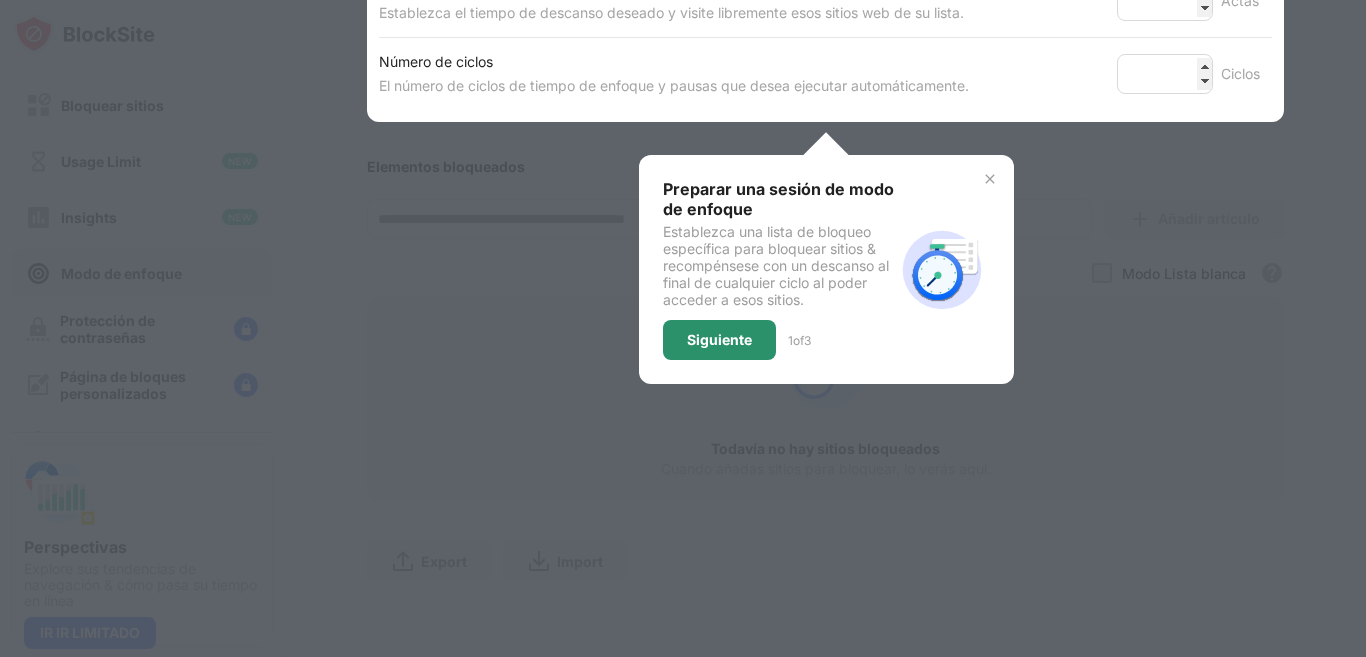 click on "Siguiente" at bounding box center (719, 340) 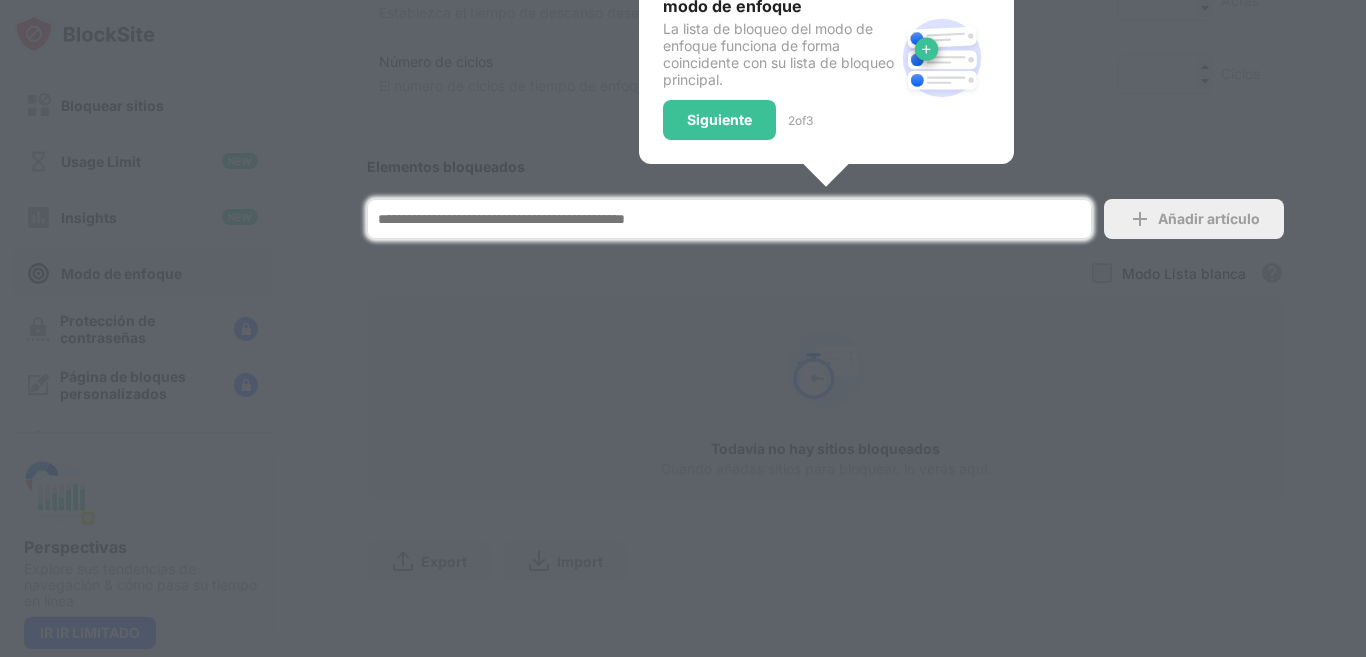 click at bounding box center [683, 328] 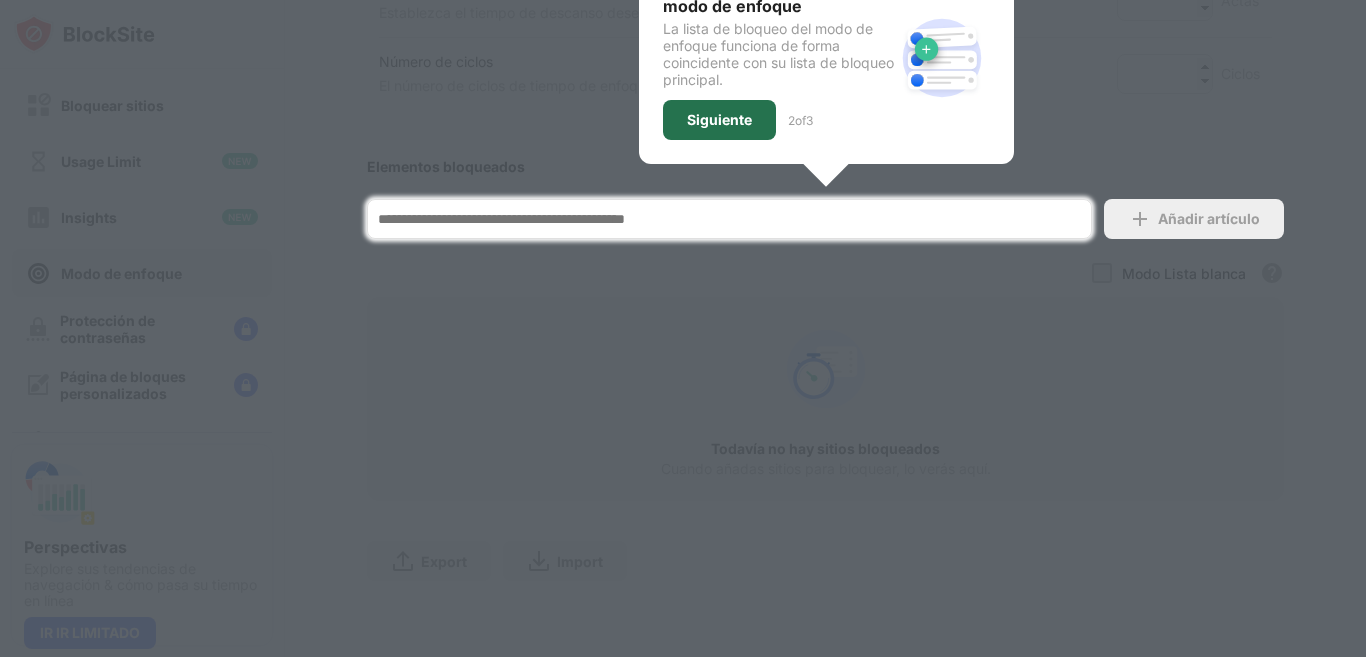 click on "Siguiente" at bounding box center (719, 120) 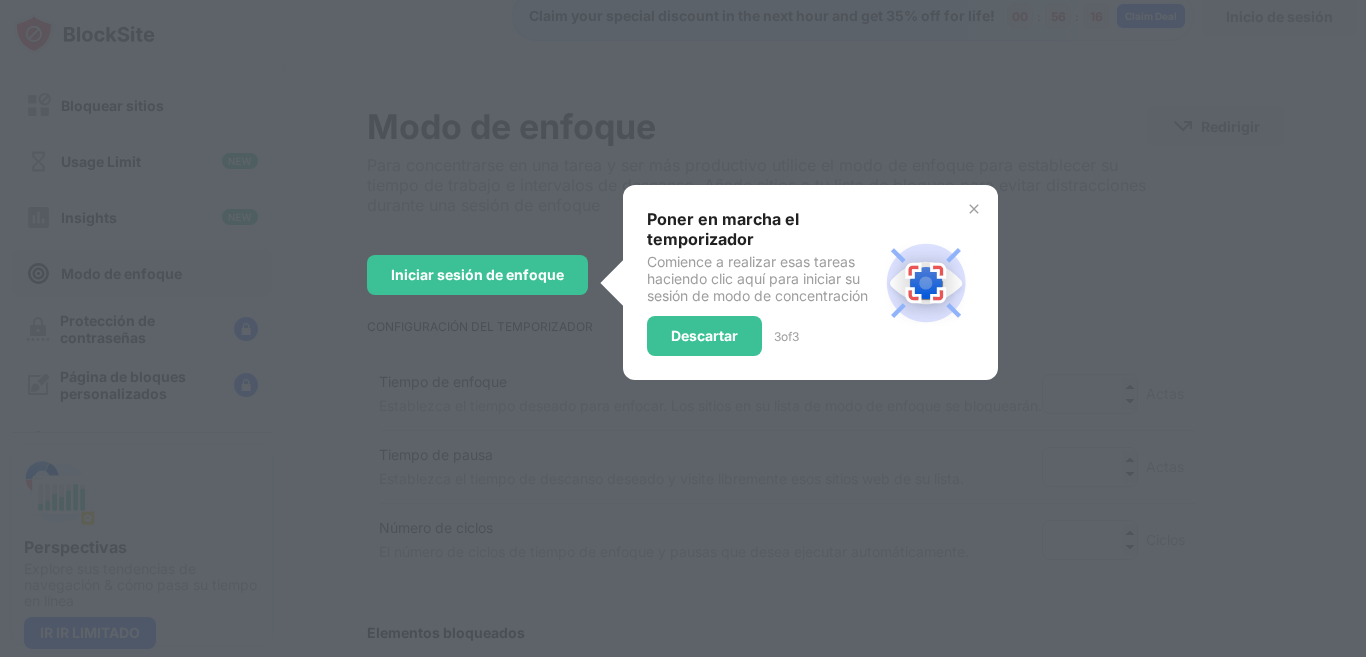 scroll, scrollTop: 11, scrollLeft: 0, axis: vertical 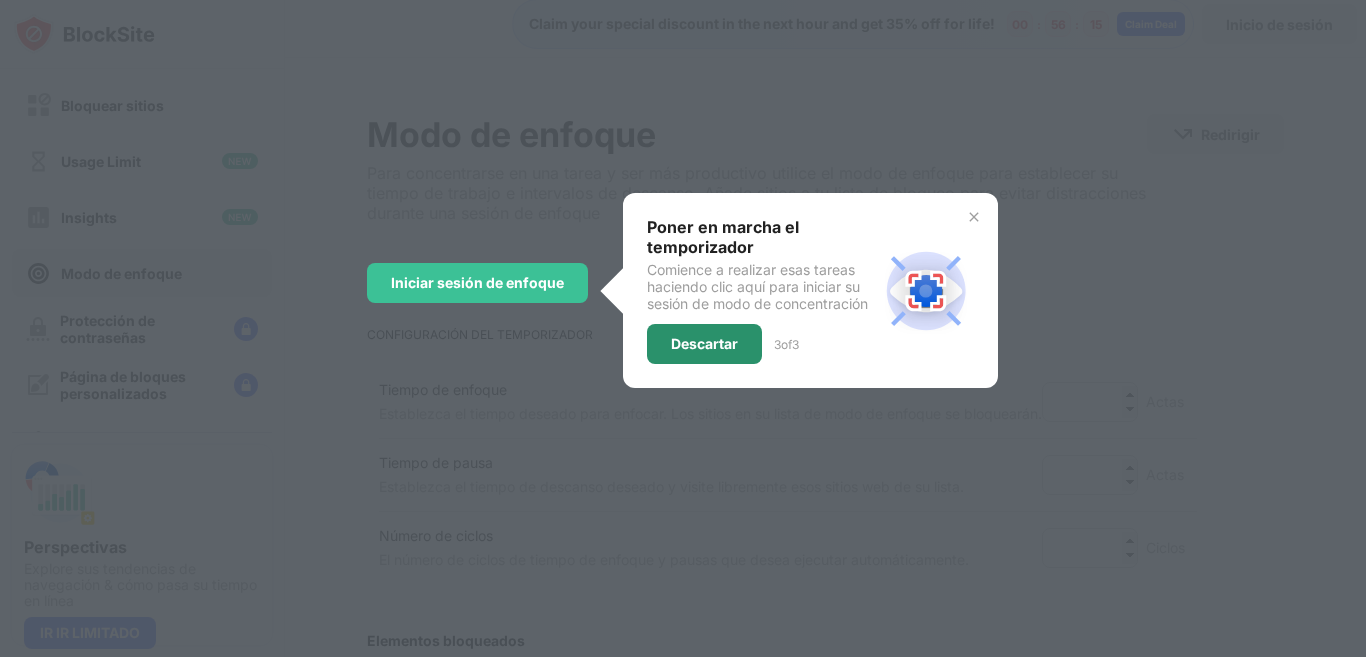 click on "Descartar" at bounding box center [704, 344] 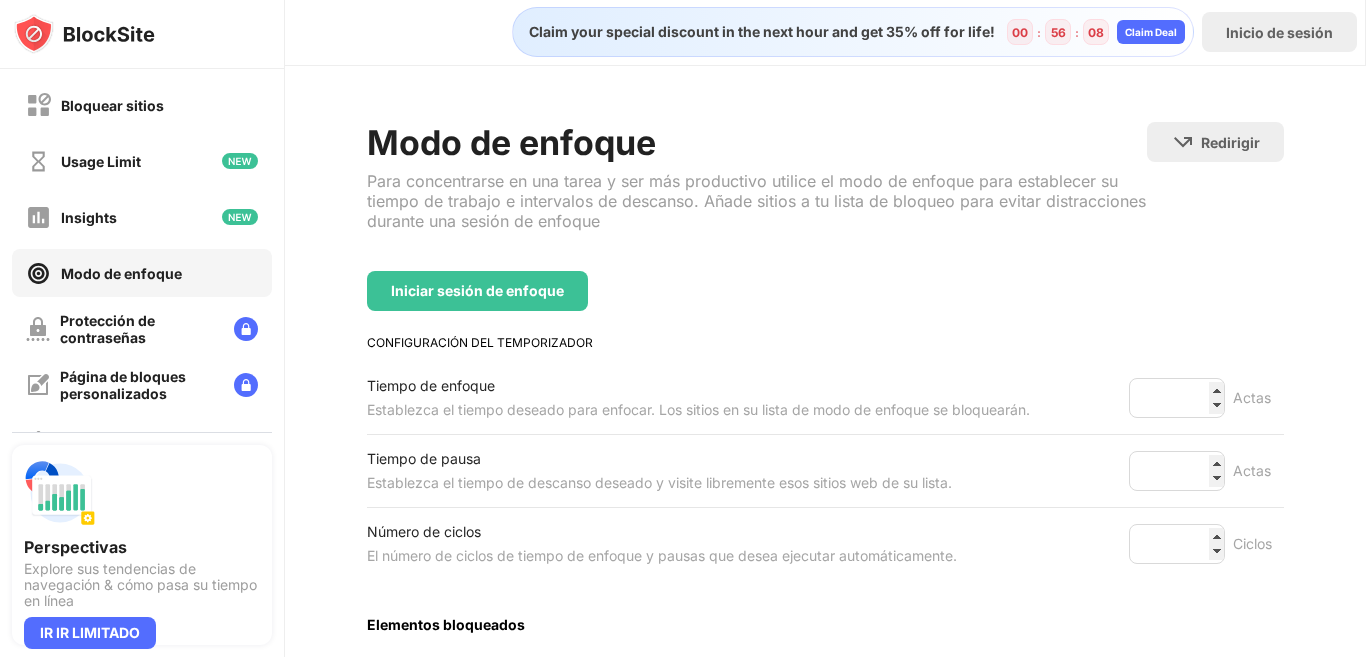 scroll, scrollTop: 0, scrollLeft: 0, axis: both 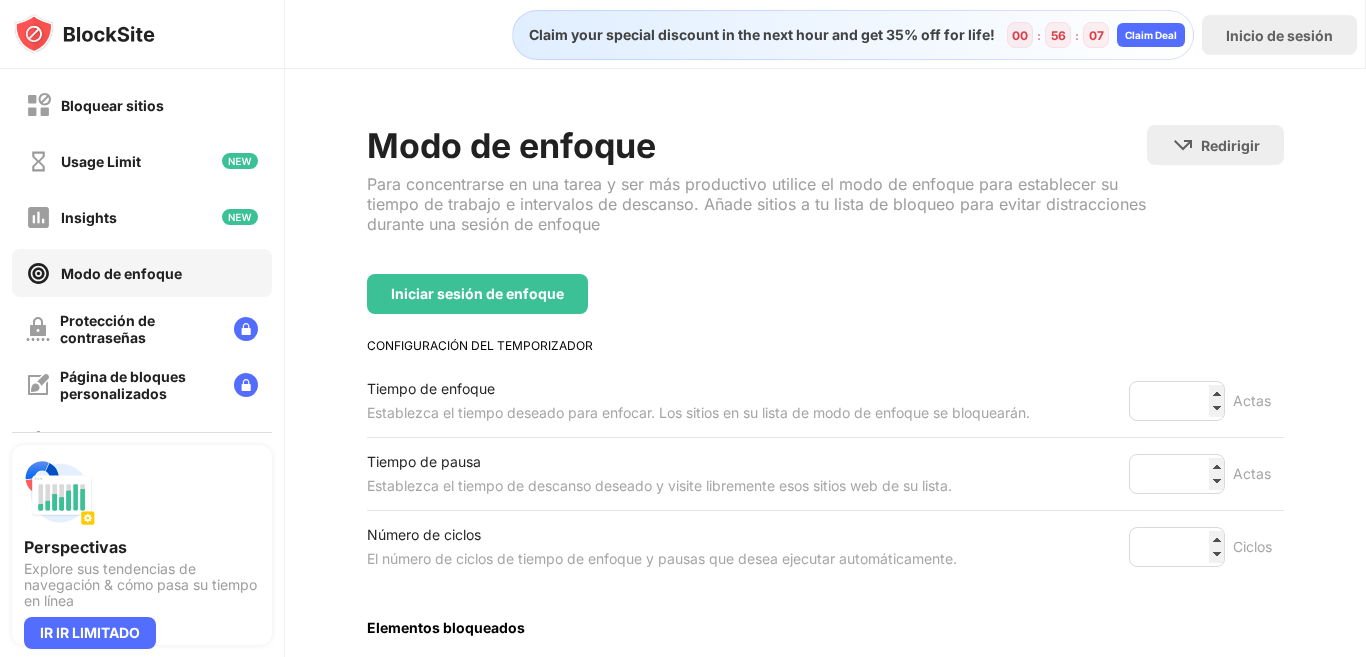 click on "Bloquear sitios" at bounding box center (142, 105) 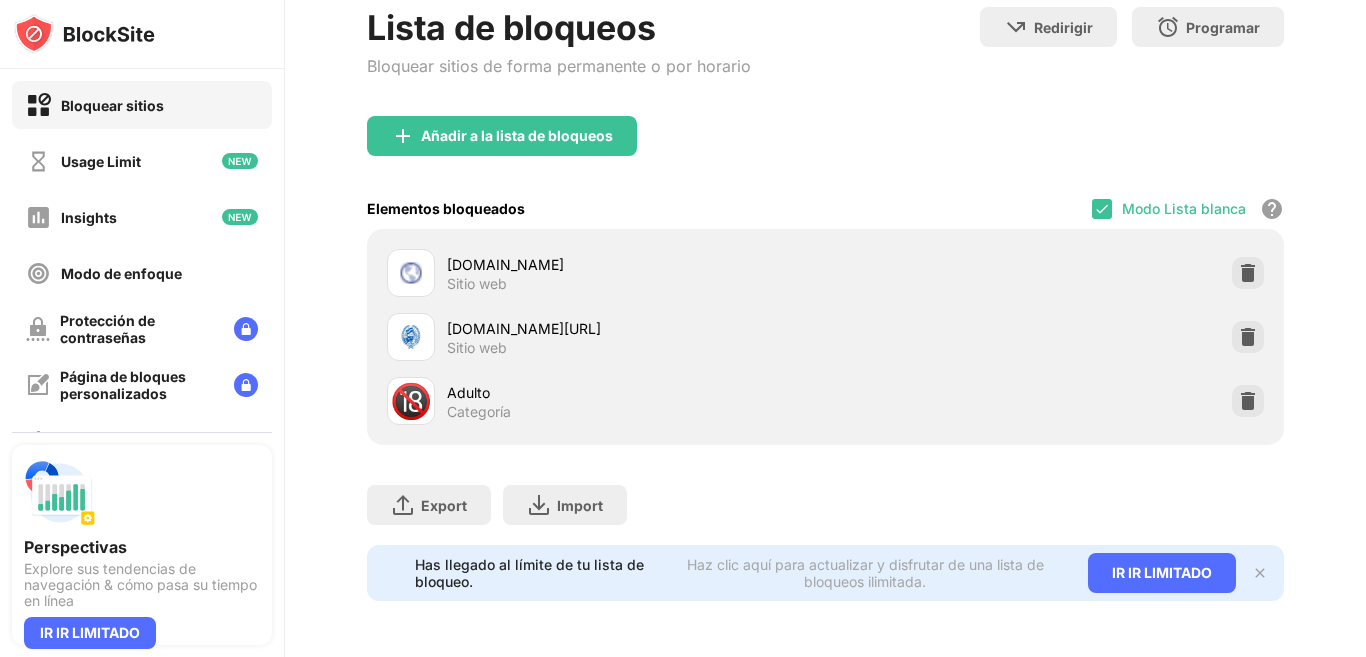 scroll, scrollTop: 135, scrollLeft: 0, axis: vertical 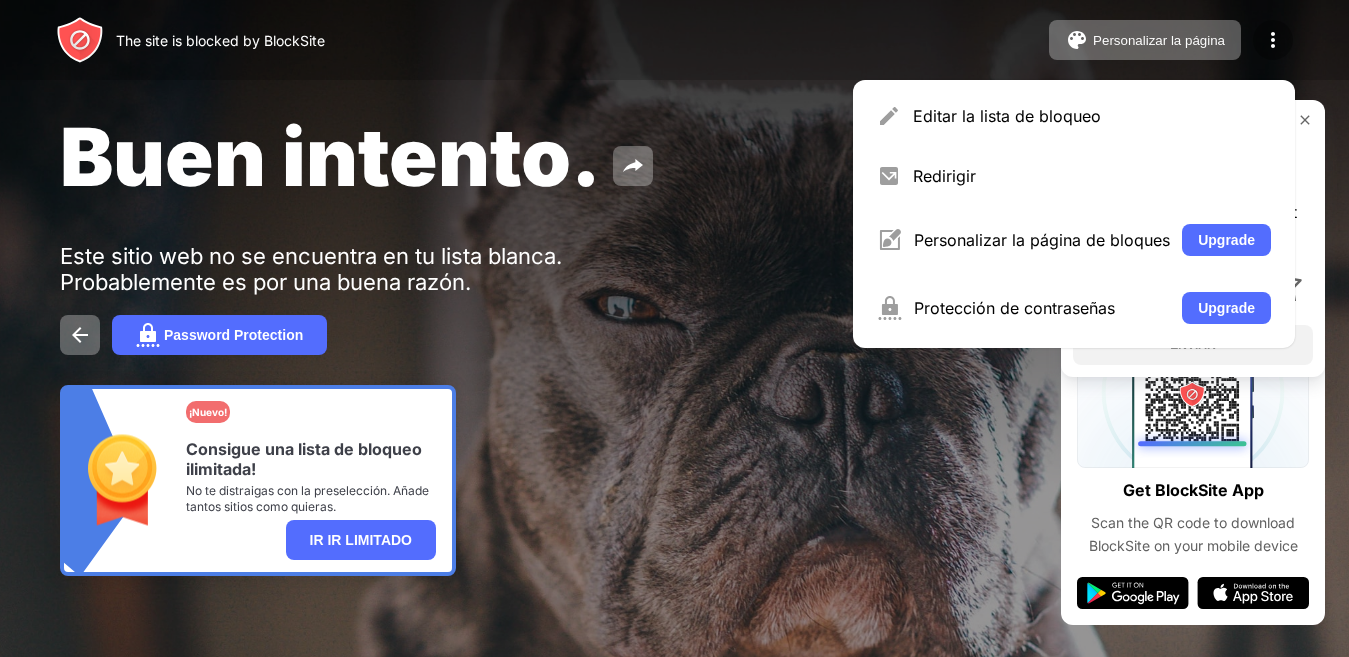 drag, startPoint x: 0, startPoint y: 0, endPoint x: 1276, endPoint y: 31, distance: 1276.3765 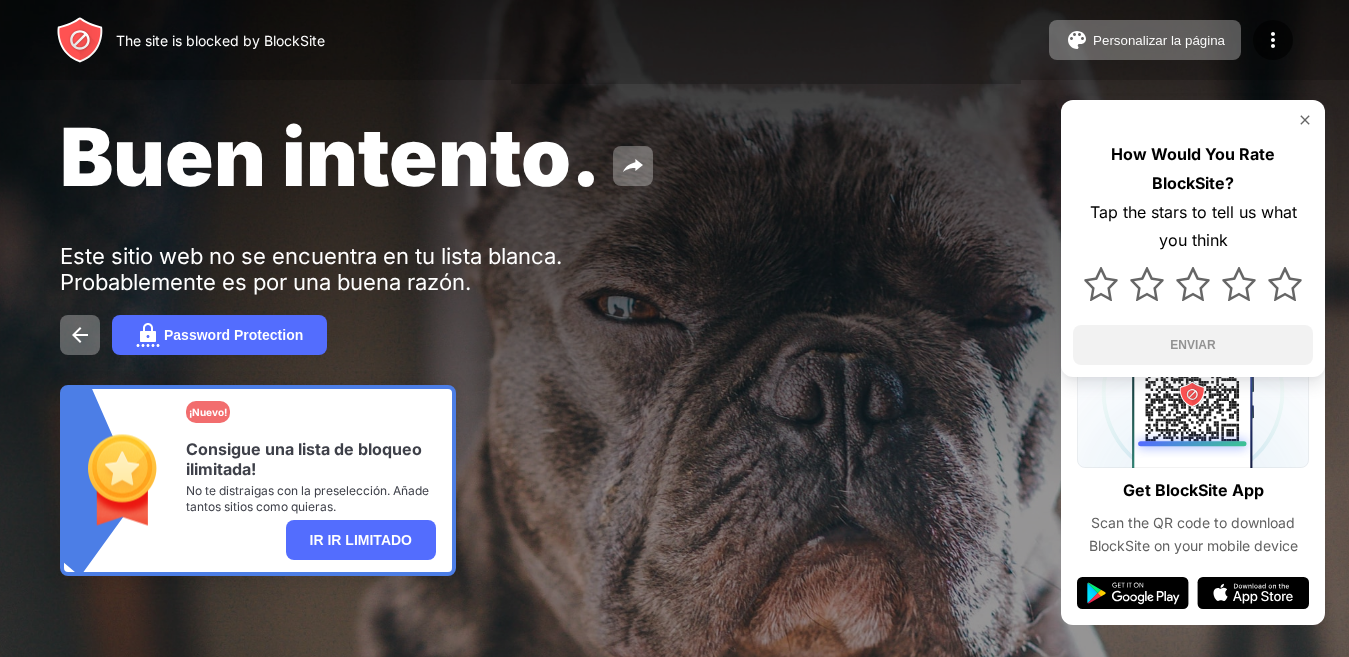 scroll, scrollTop: 27, scrollLeft: 0, axis: vertical 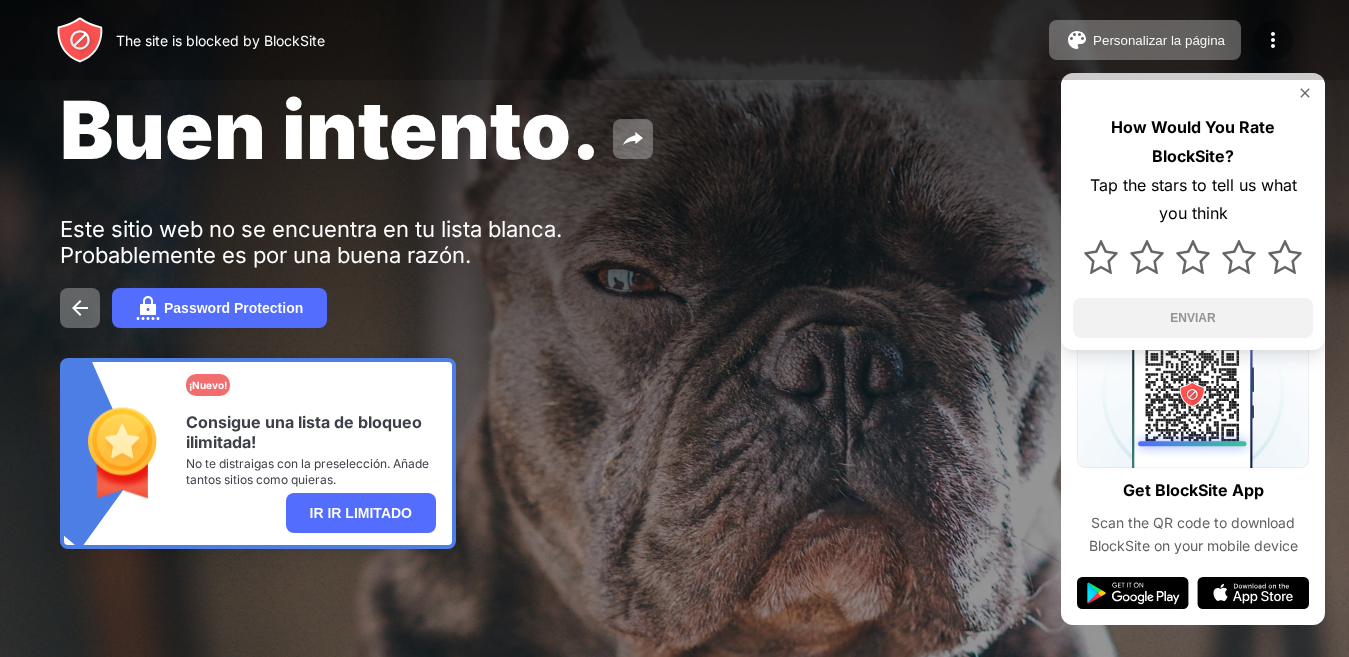 click at bounding box center (1273, 40) 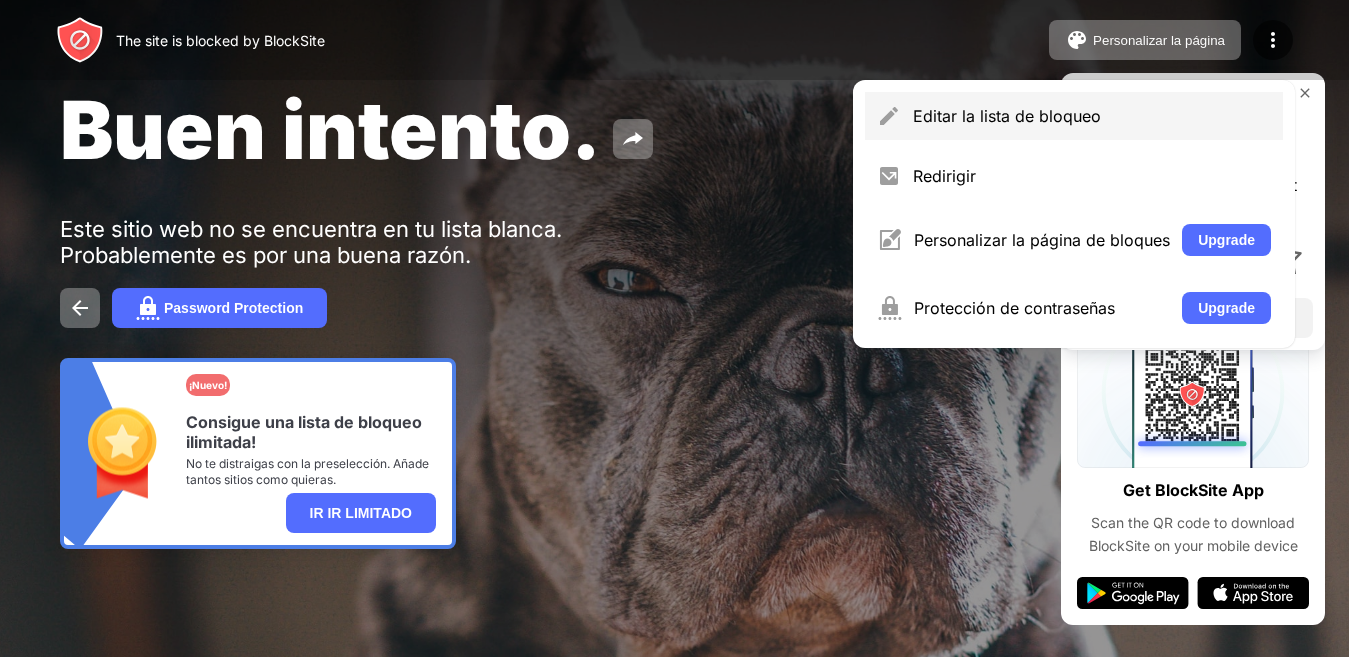 click on "Editar la lista de bloqueo" at bounding box center (1092, 116) 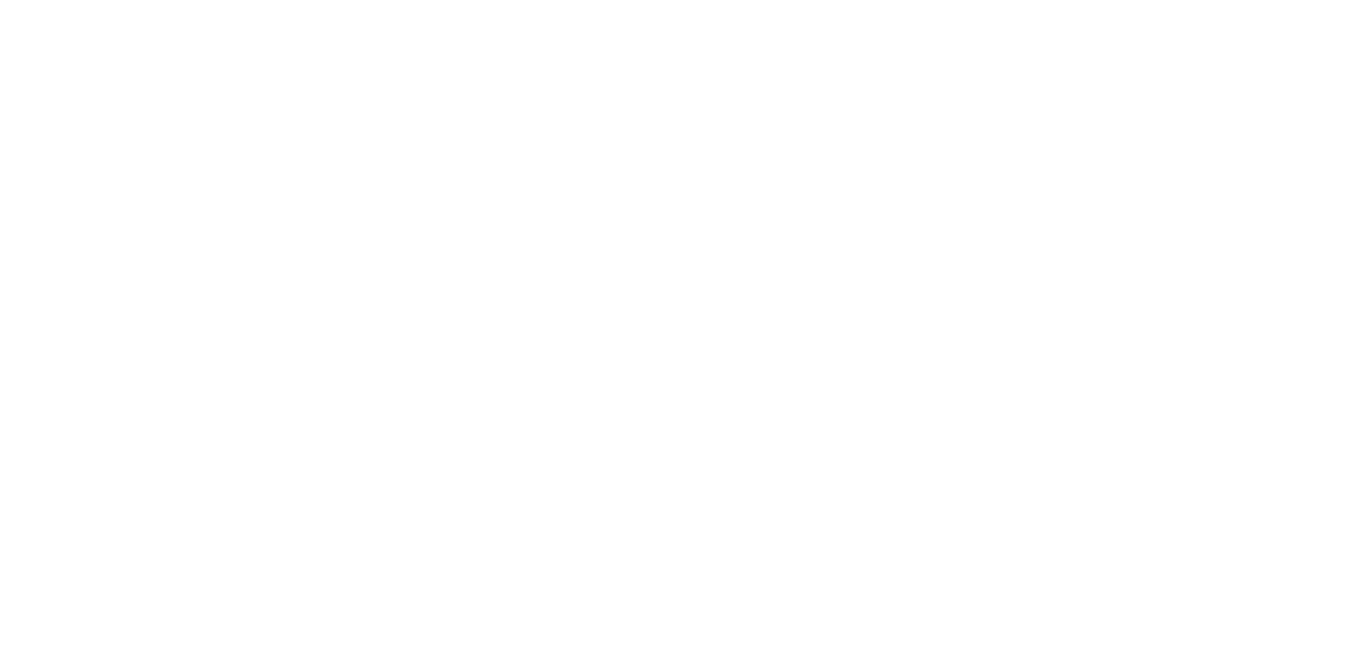 scroll, scrollTop: 0, scrollLeft: 0, axis: both 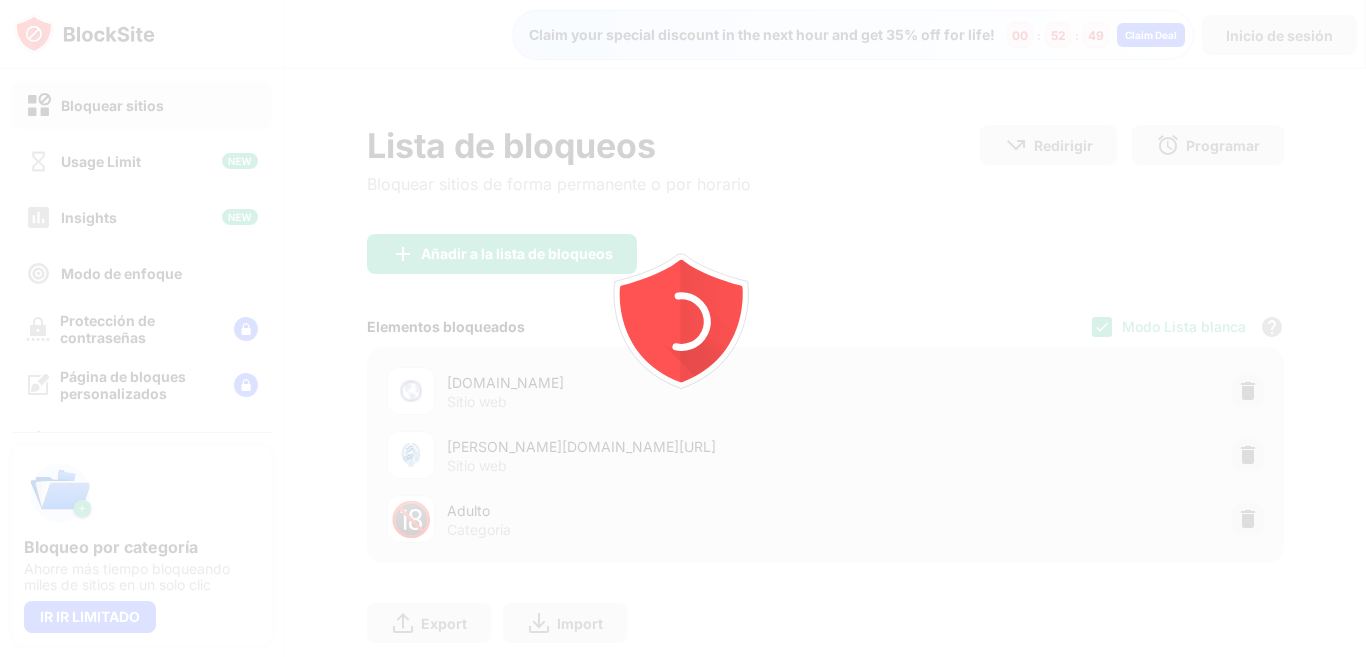 click at bounding box center [683, 328] 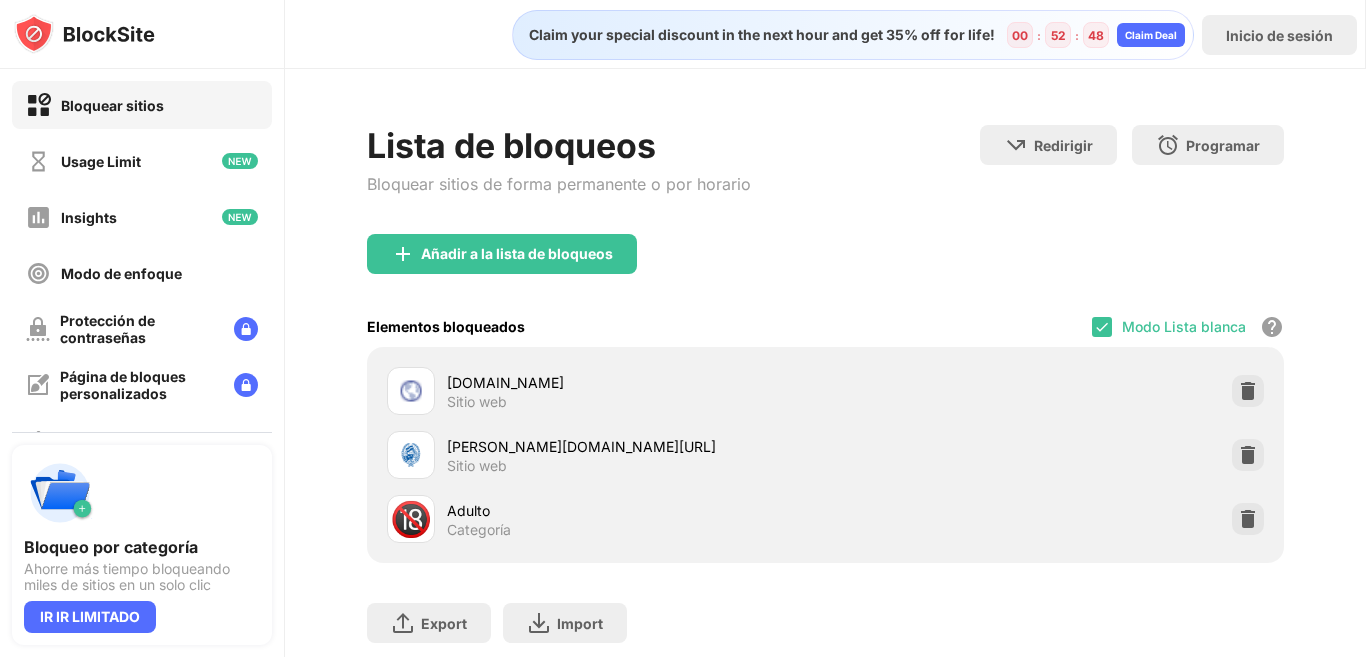 click at bounding box center (1102, 327) 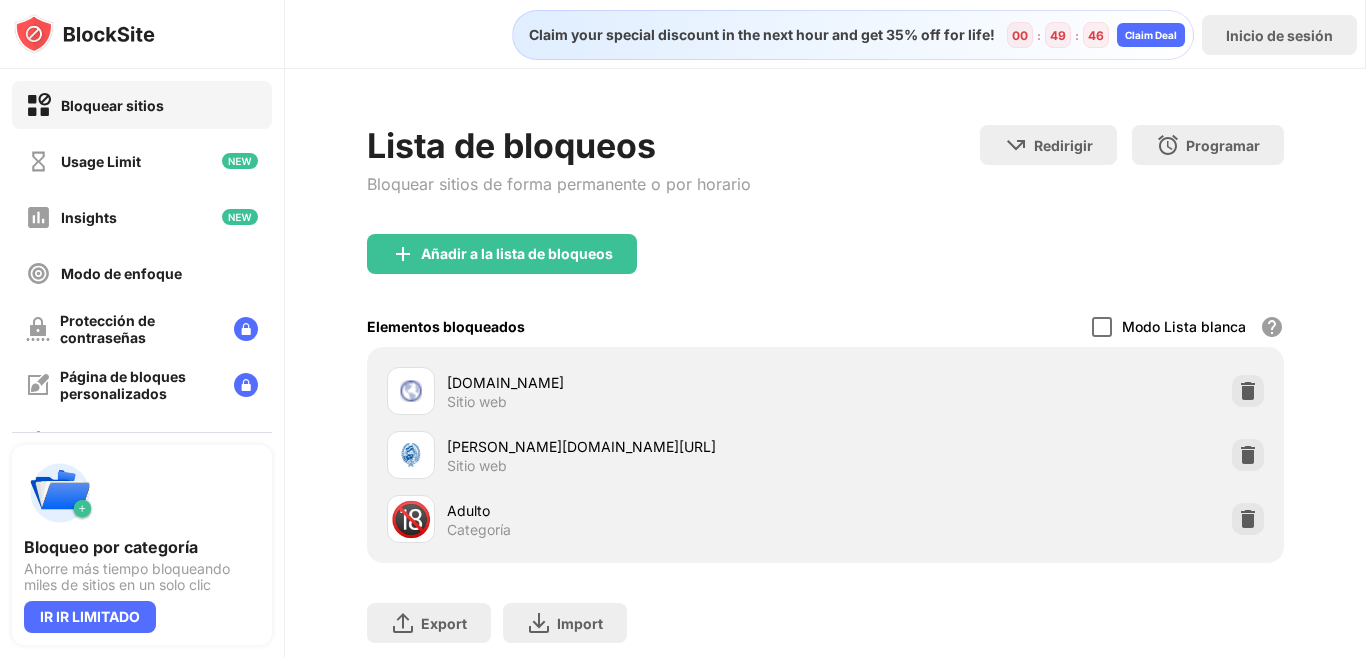 click at bounding box center (1102, 327) 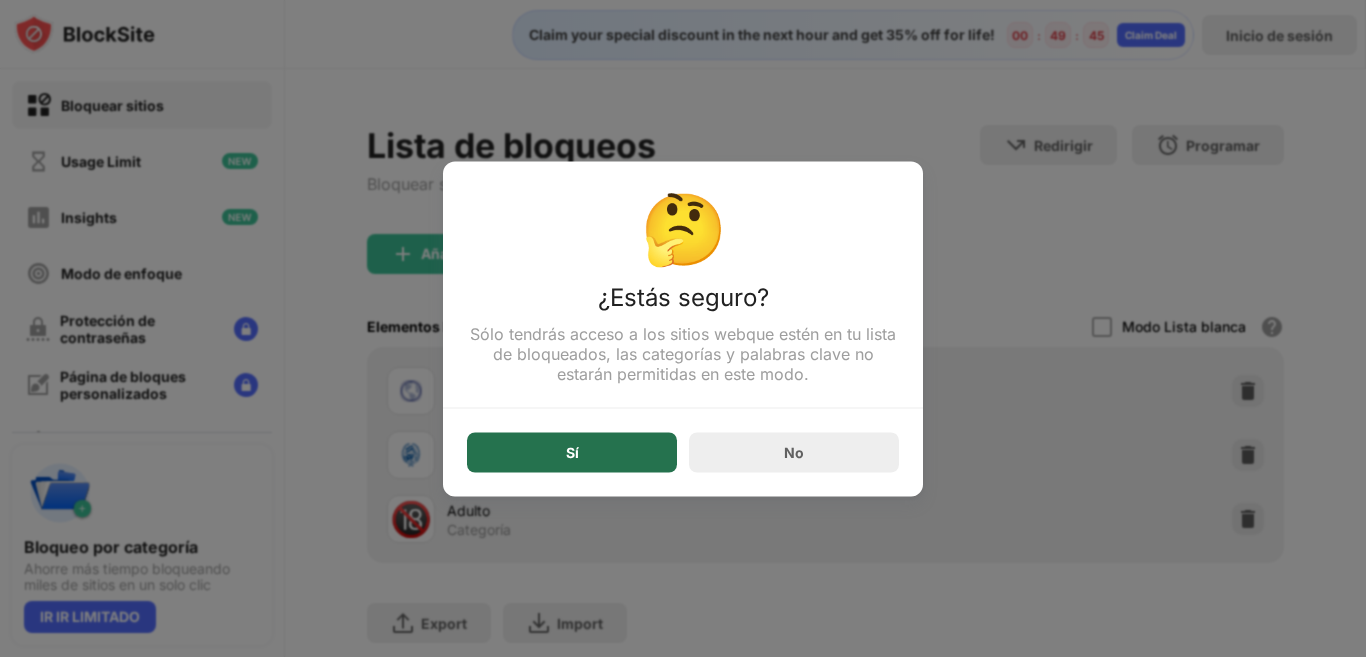 click on "Sí" at bounding box center [572, 452] 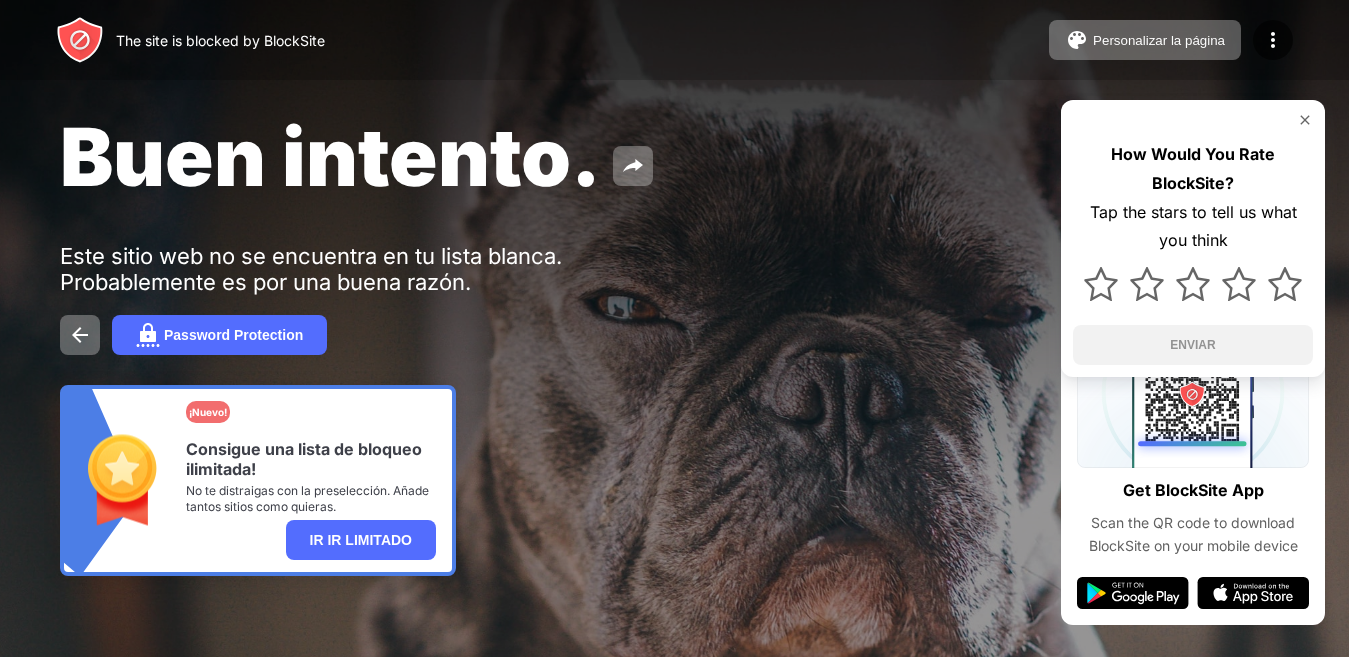 scroll, scrollTop: 0, scrollLeft: 0, axis: both 